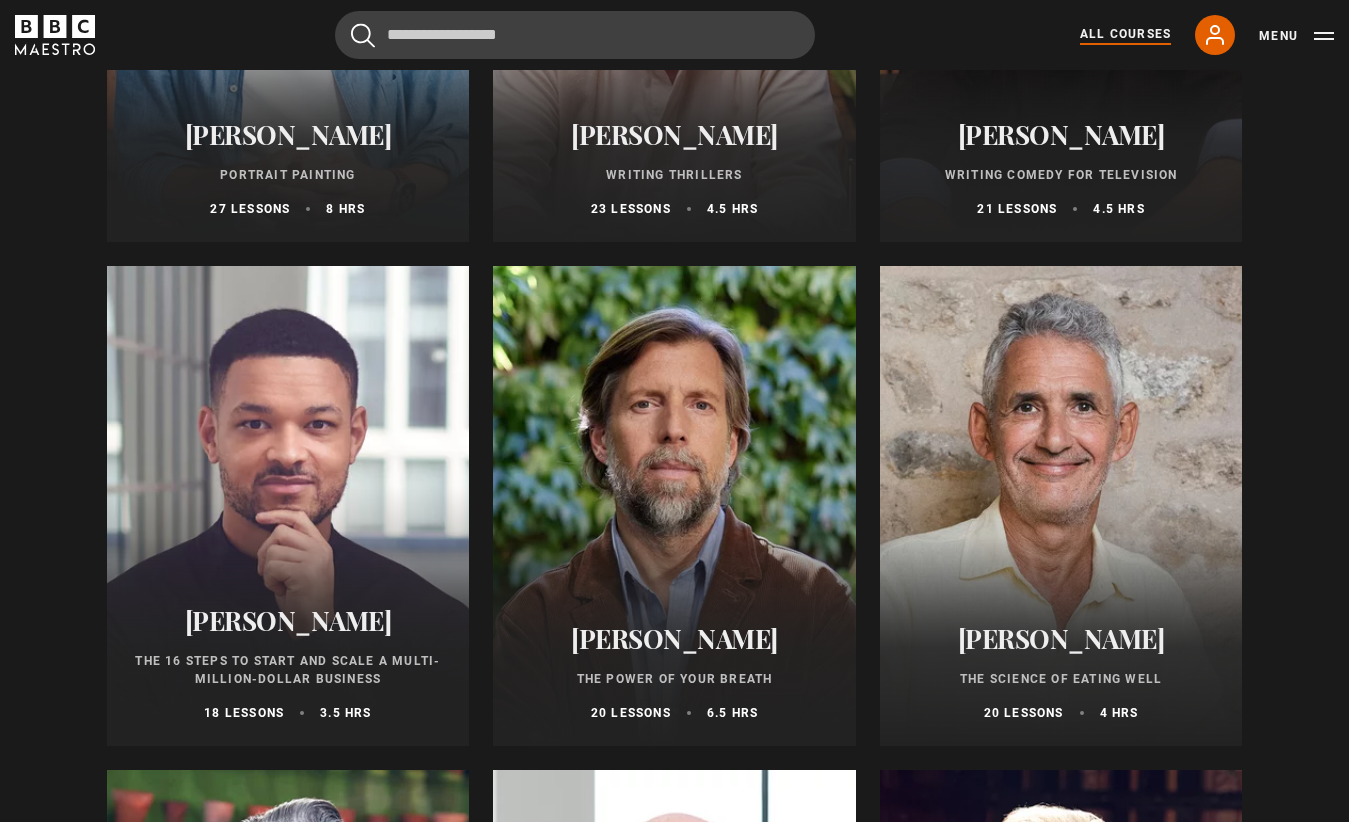 scroll, scrollTop: 0, scrollLeft: 0, axis: both 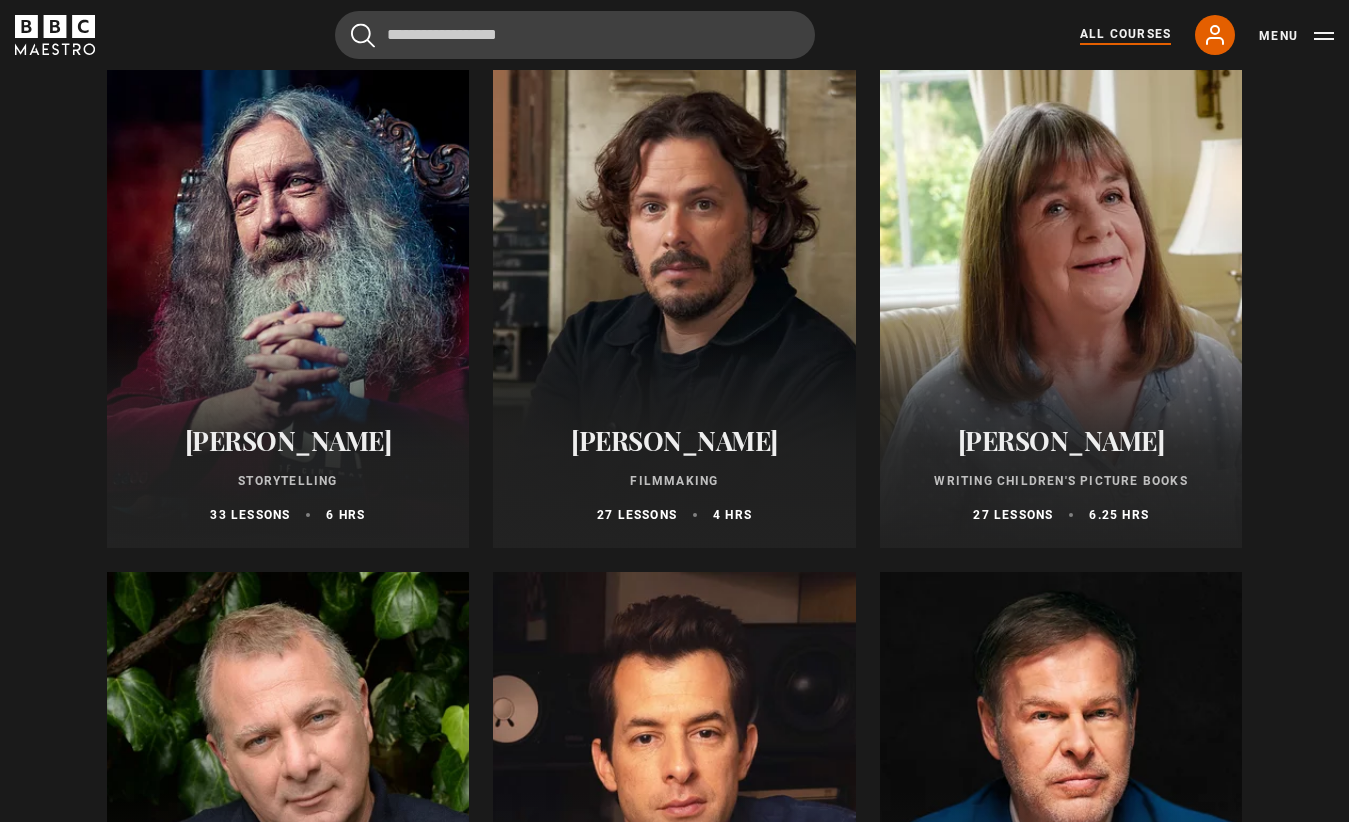 click at bounding box center [1061, 308] 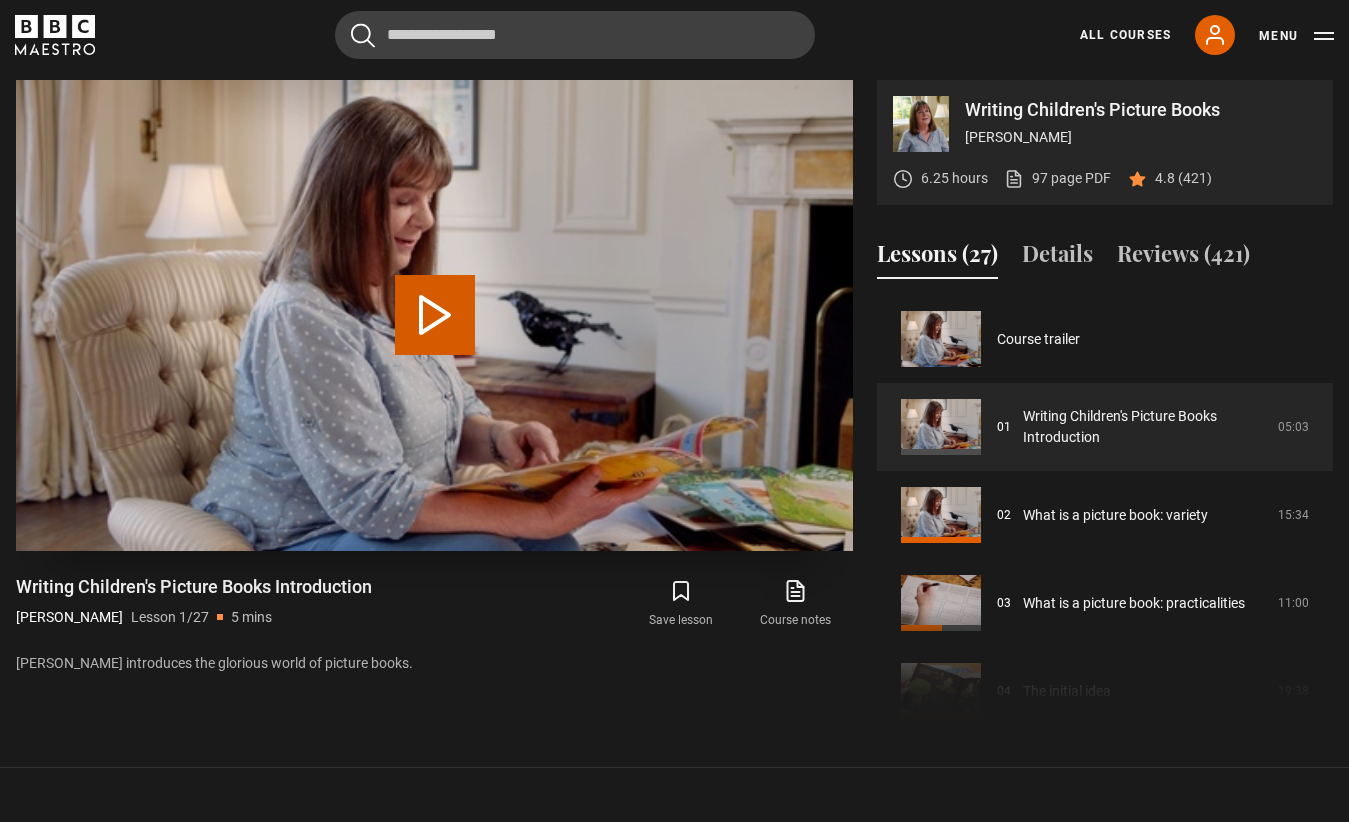 scroll, scrollTop: 0, scrollLeft: 0, axis: both 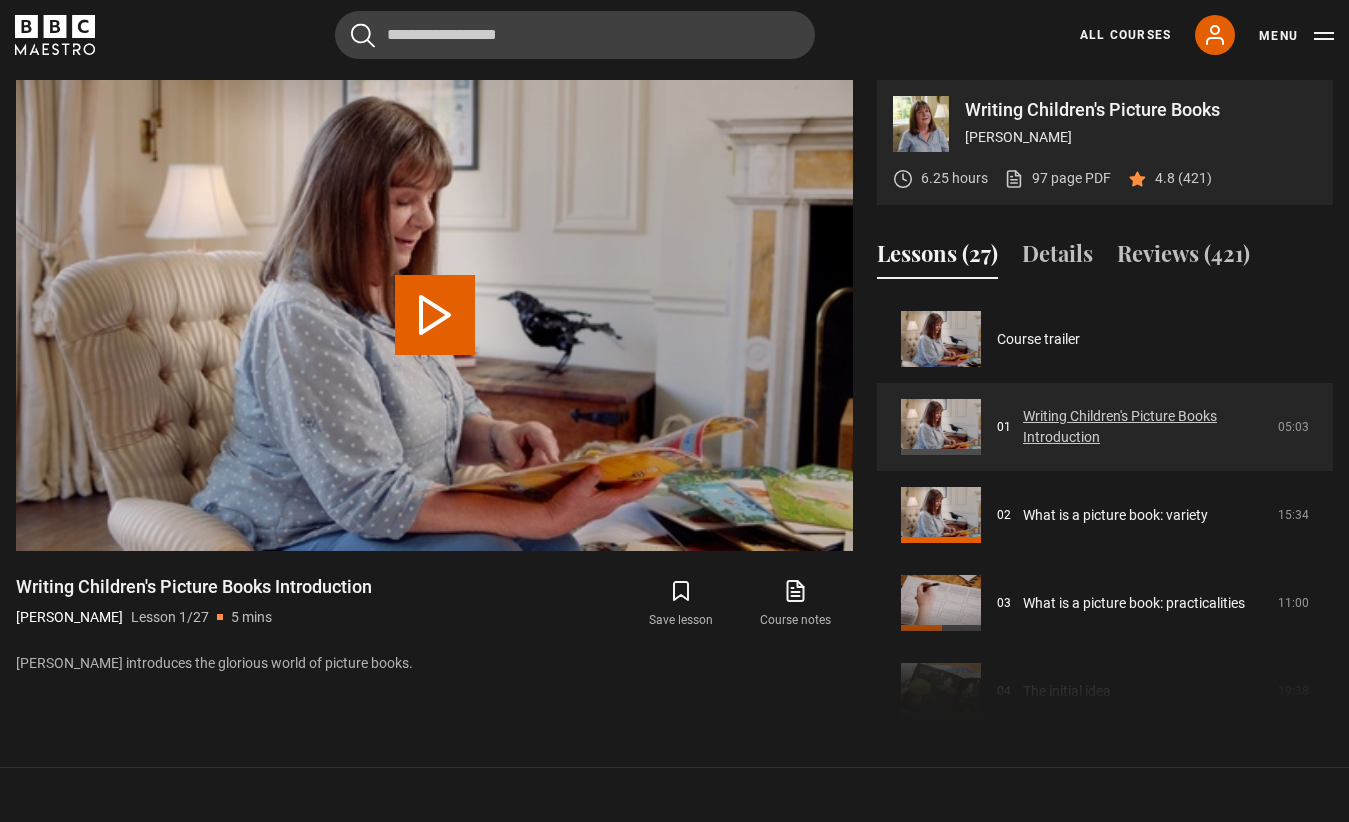 click on "Writing Children's Picture Books Introduction" at bounding box center (1144, 427) 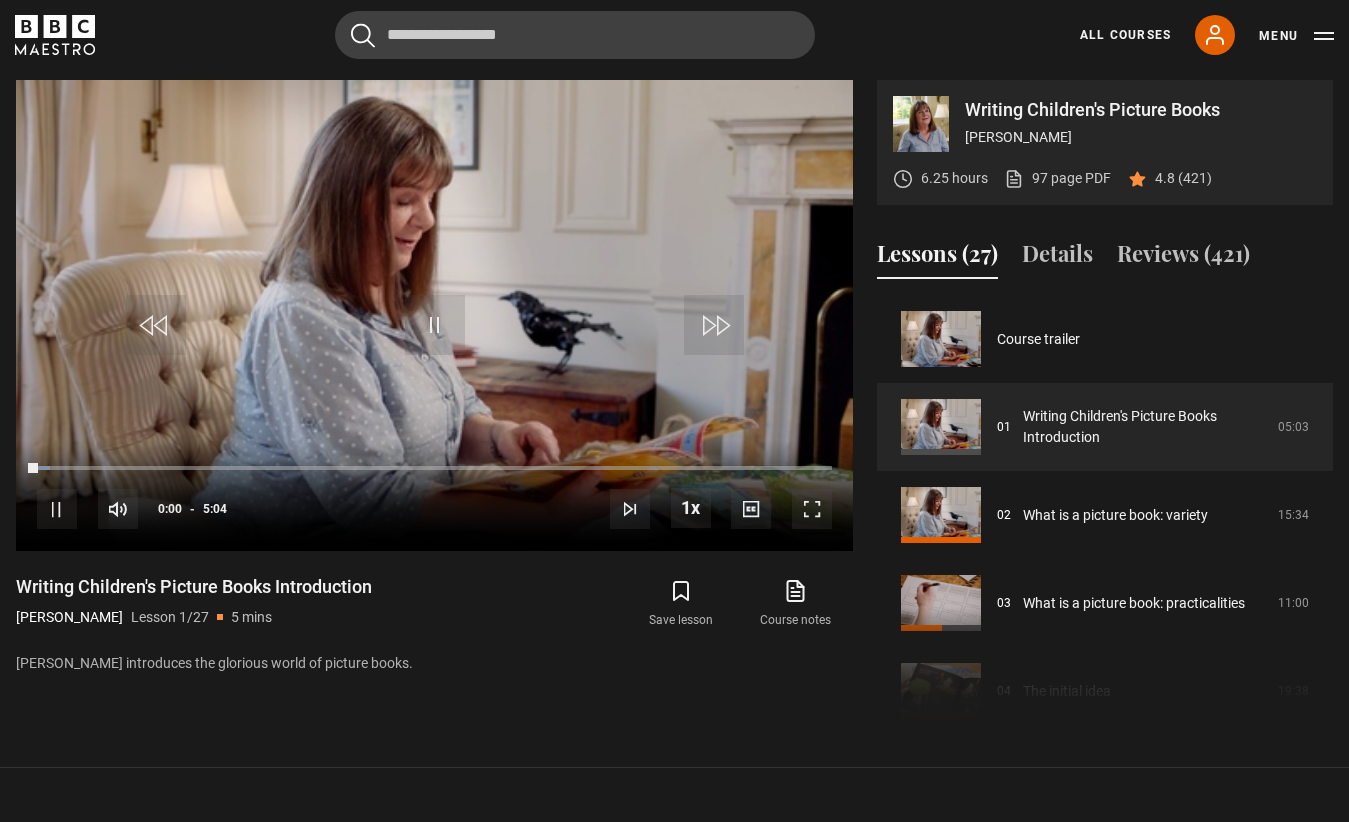 click 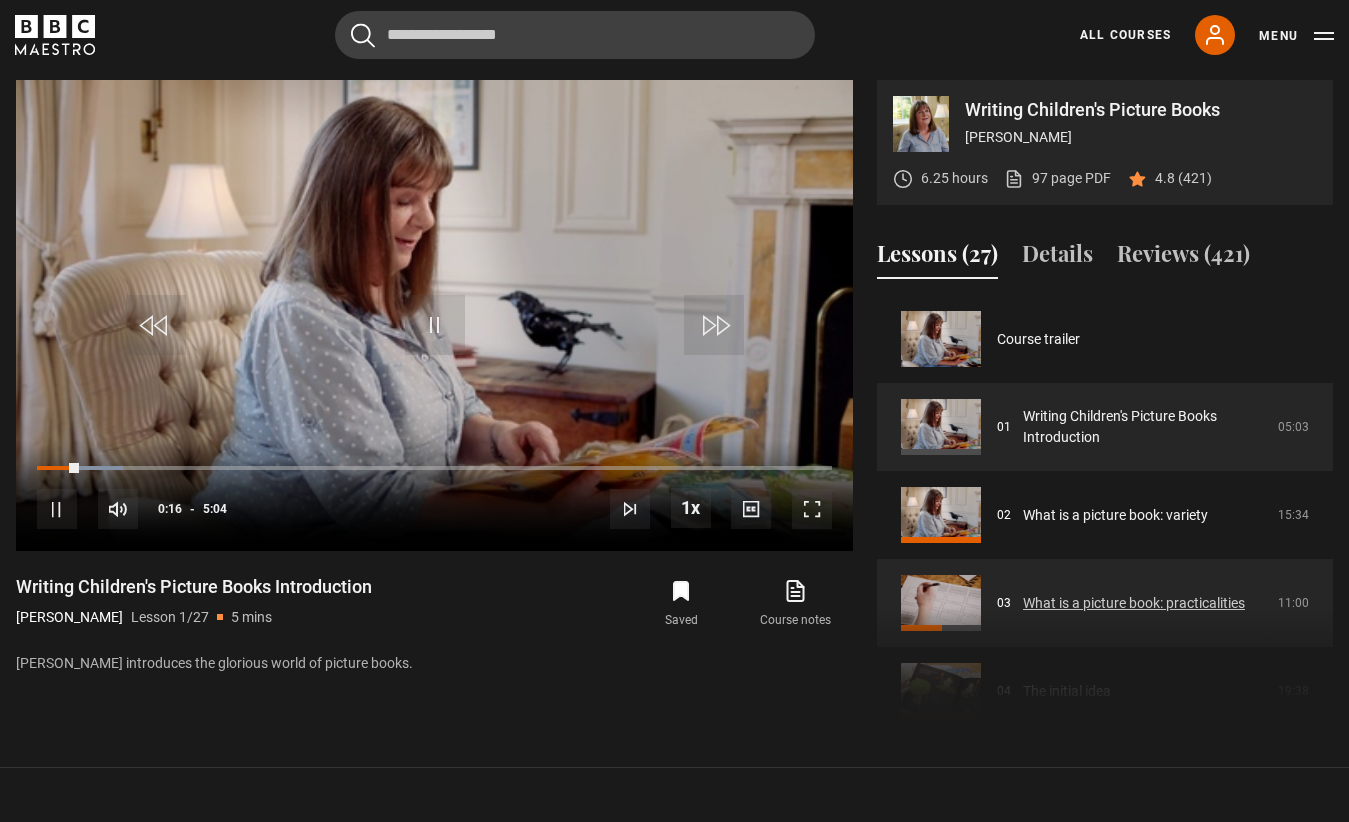 click on "What is a picture book: practicalities" at bounding box center (1134, 603) 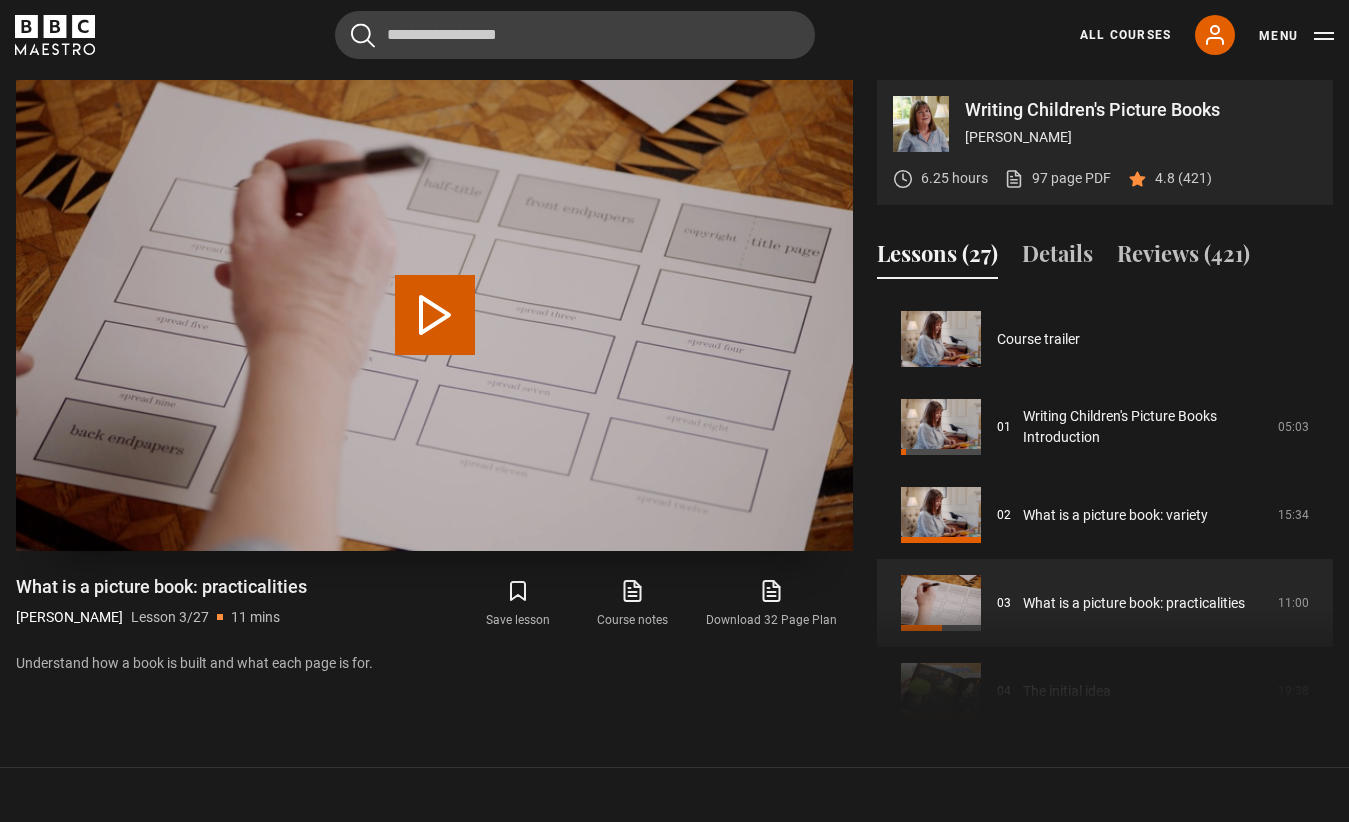 scroll, scrollTop: 0, scrollLeft: 0, axis: both 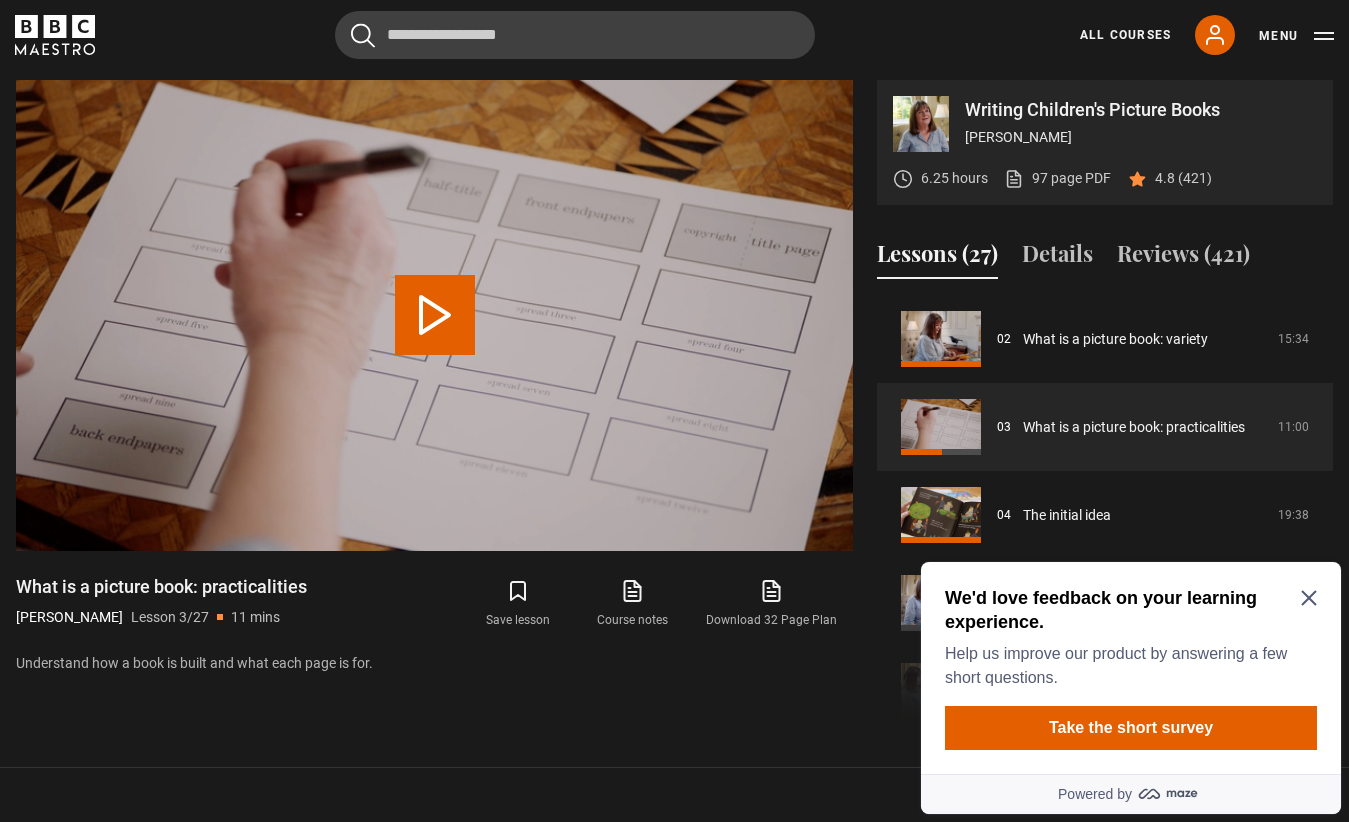 click 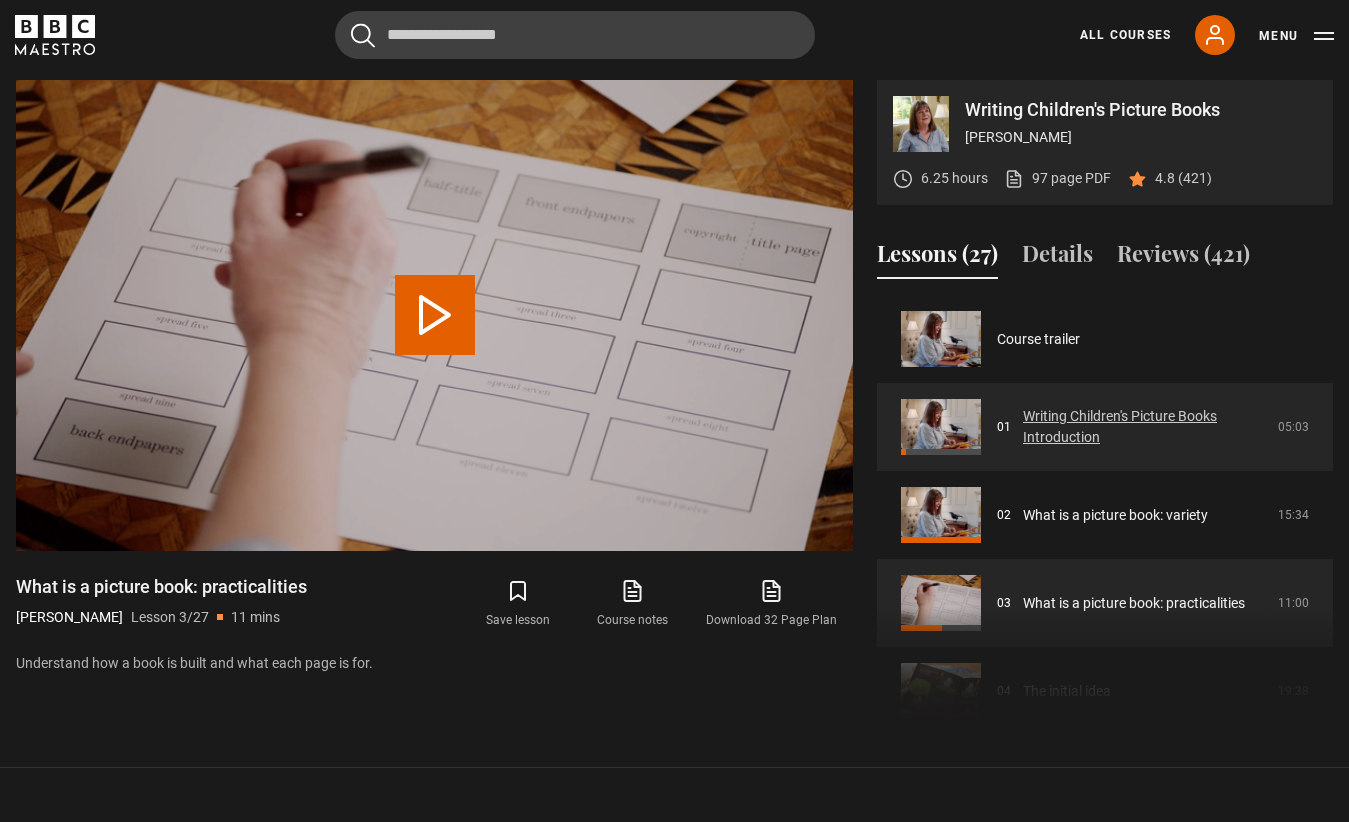 scroll, scrollTop: 0, scrollLeft: 0, axis: both 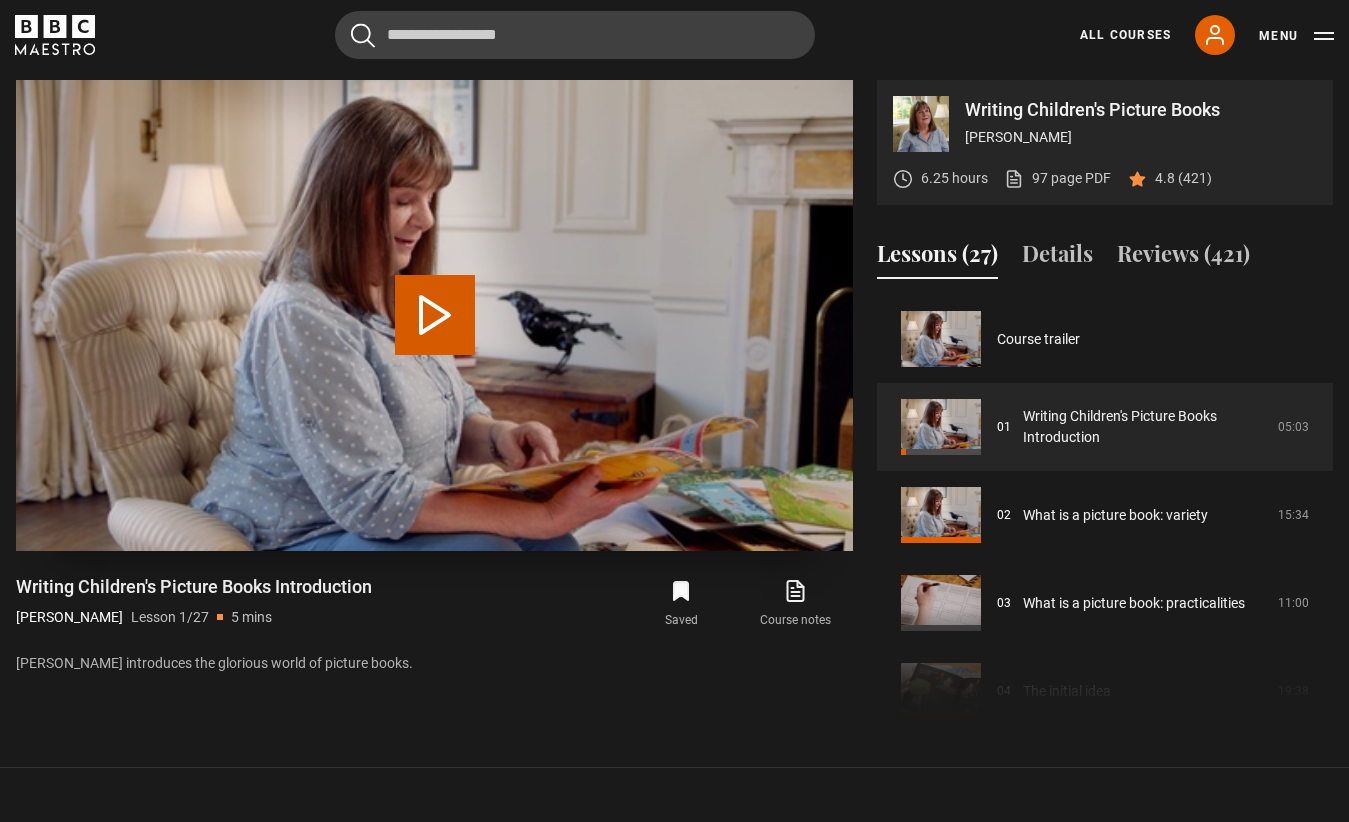 click on "Play Lesson Writing Children's Picture Books Introduction" at bounding box center [435, 315] 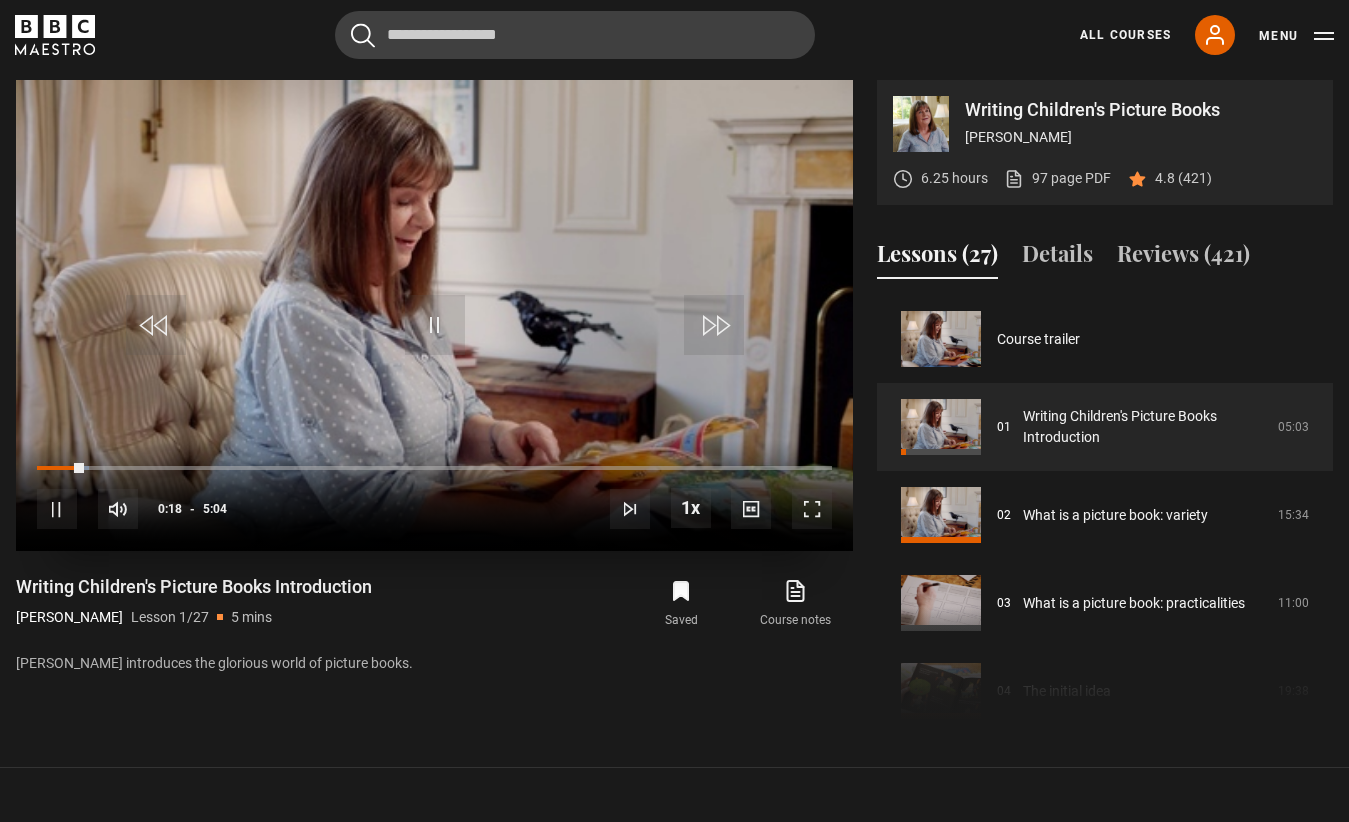click at bounding box center (434, 315) 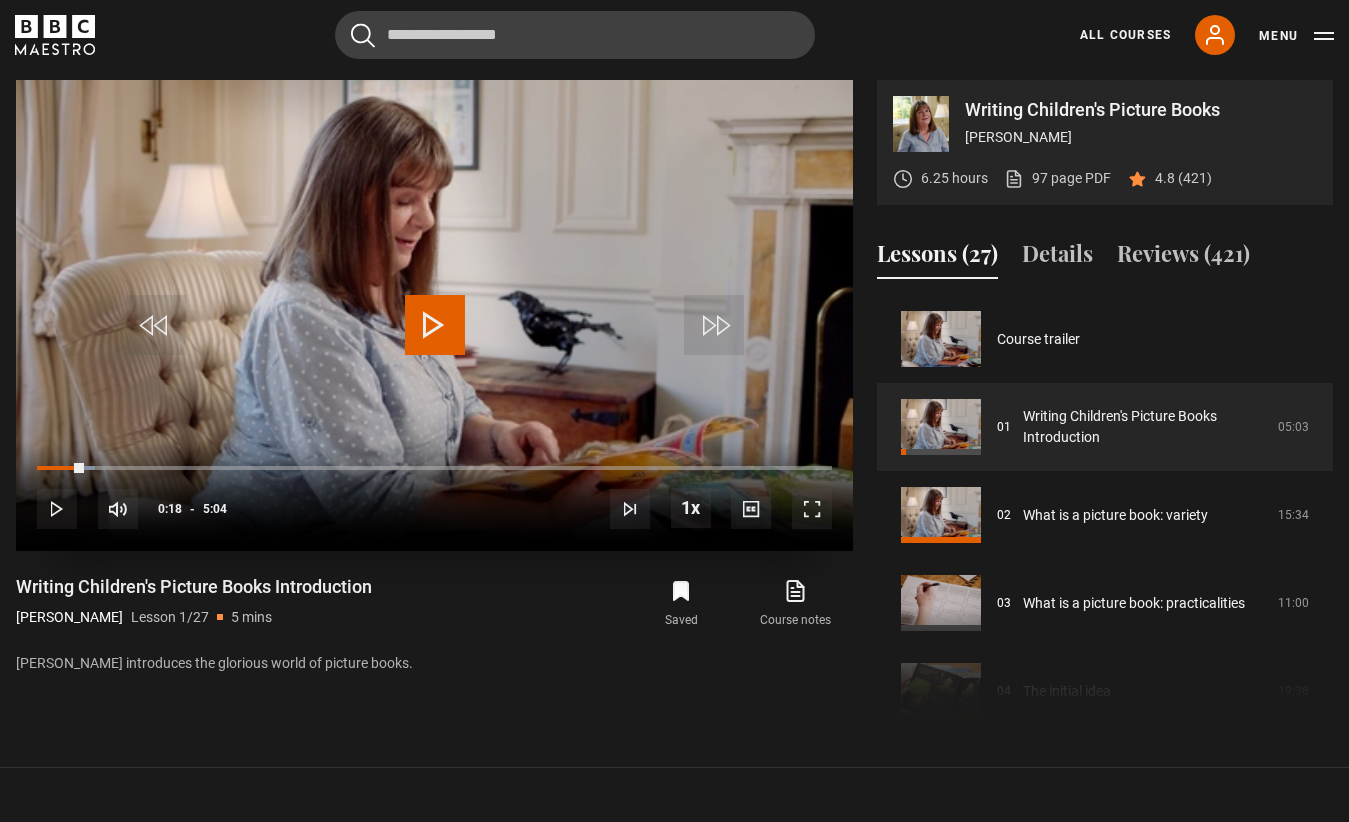 click at bounding box center (435, 325) 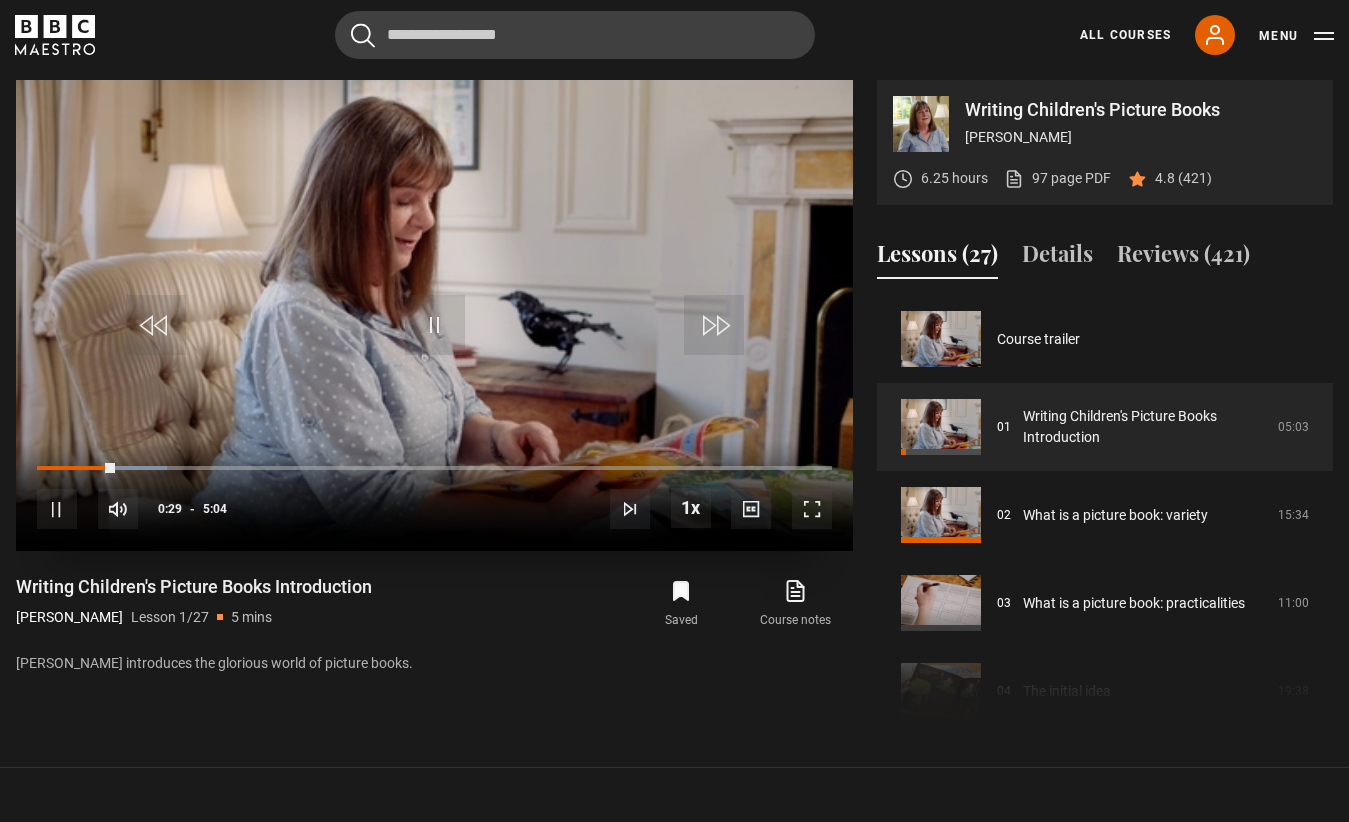 click at bounding box center [434, 315] 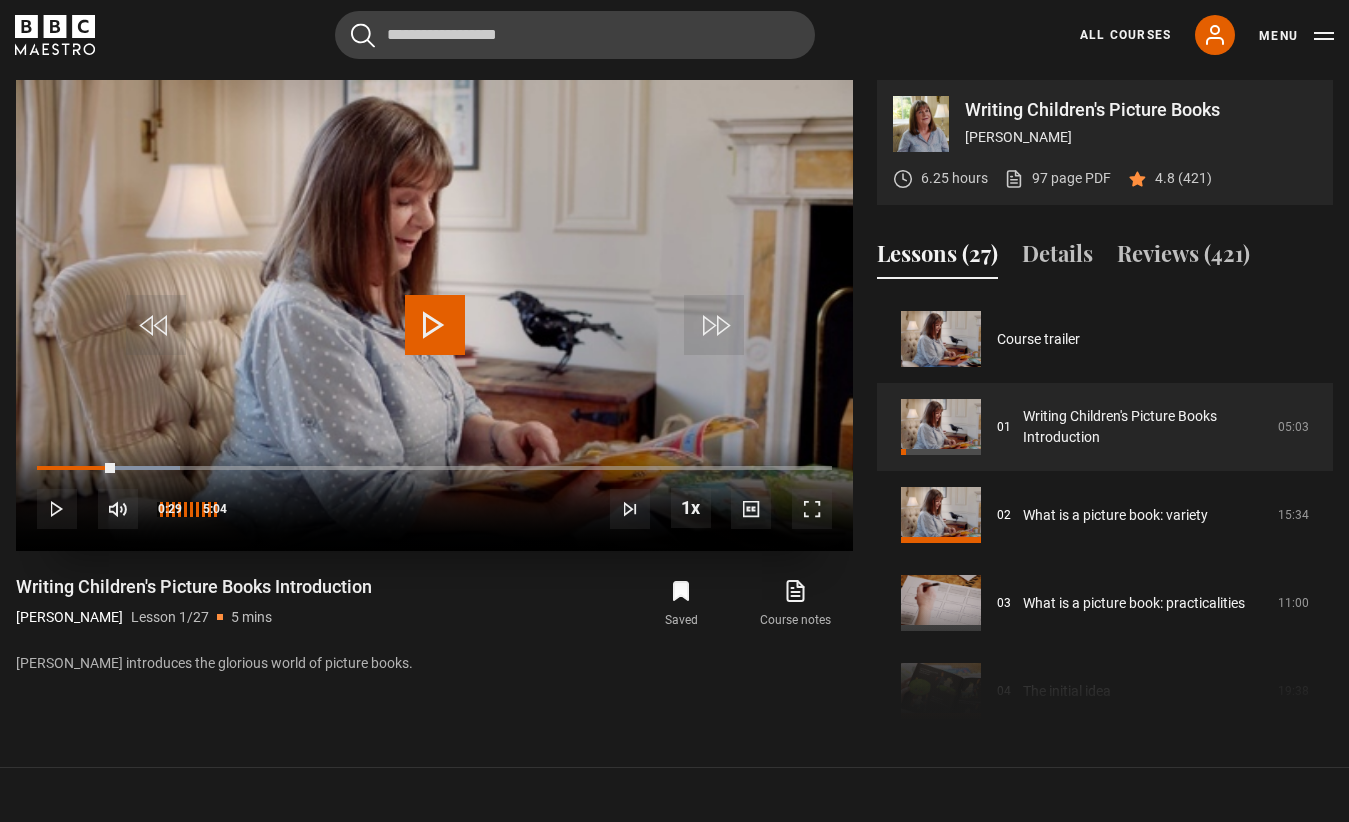 click at bounding box center (118, 509) 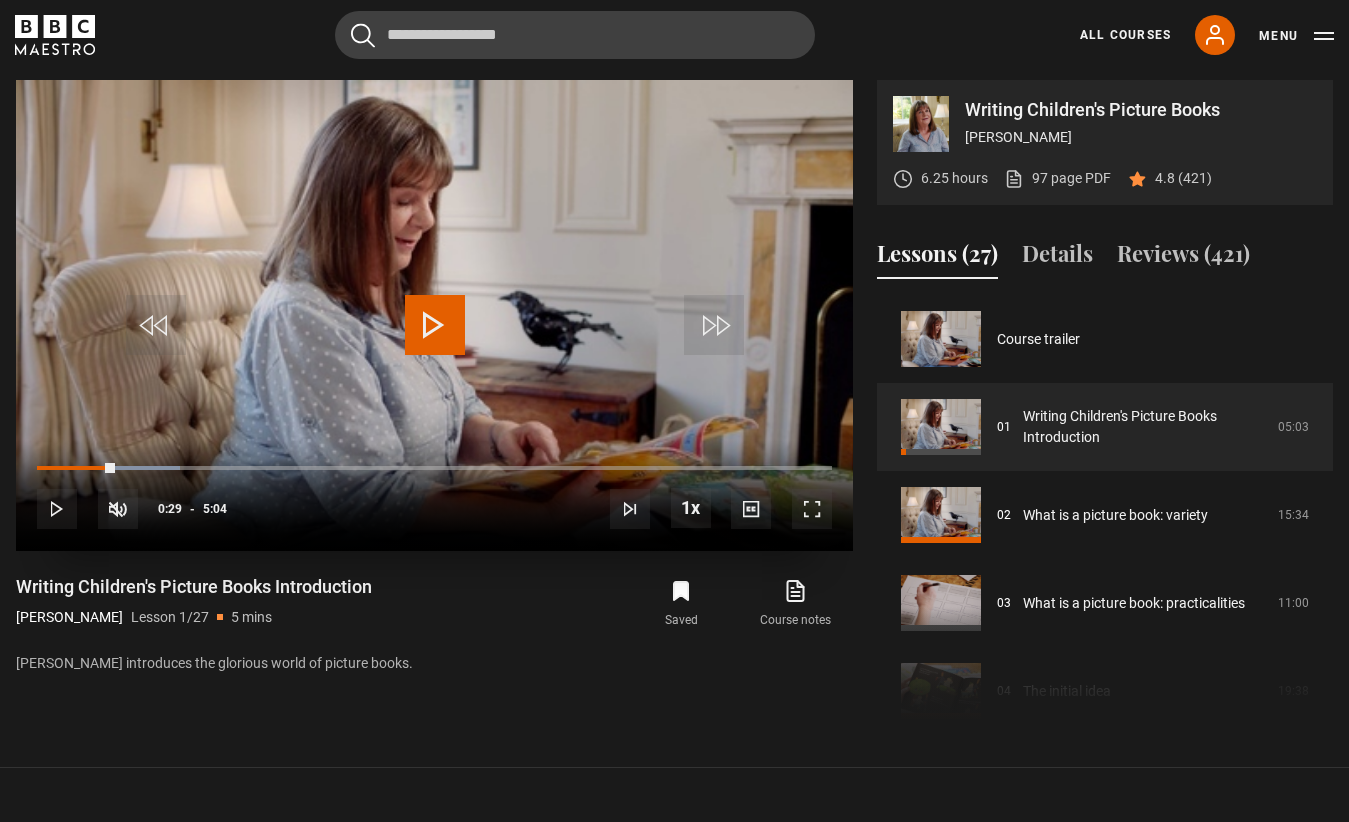 click at bounding box center (435, 325) 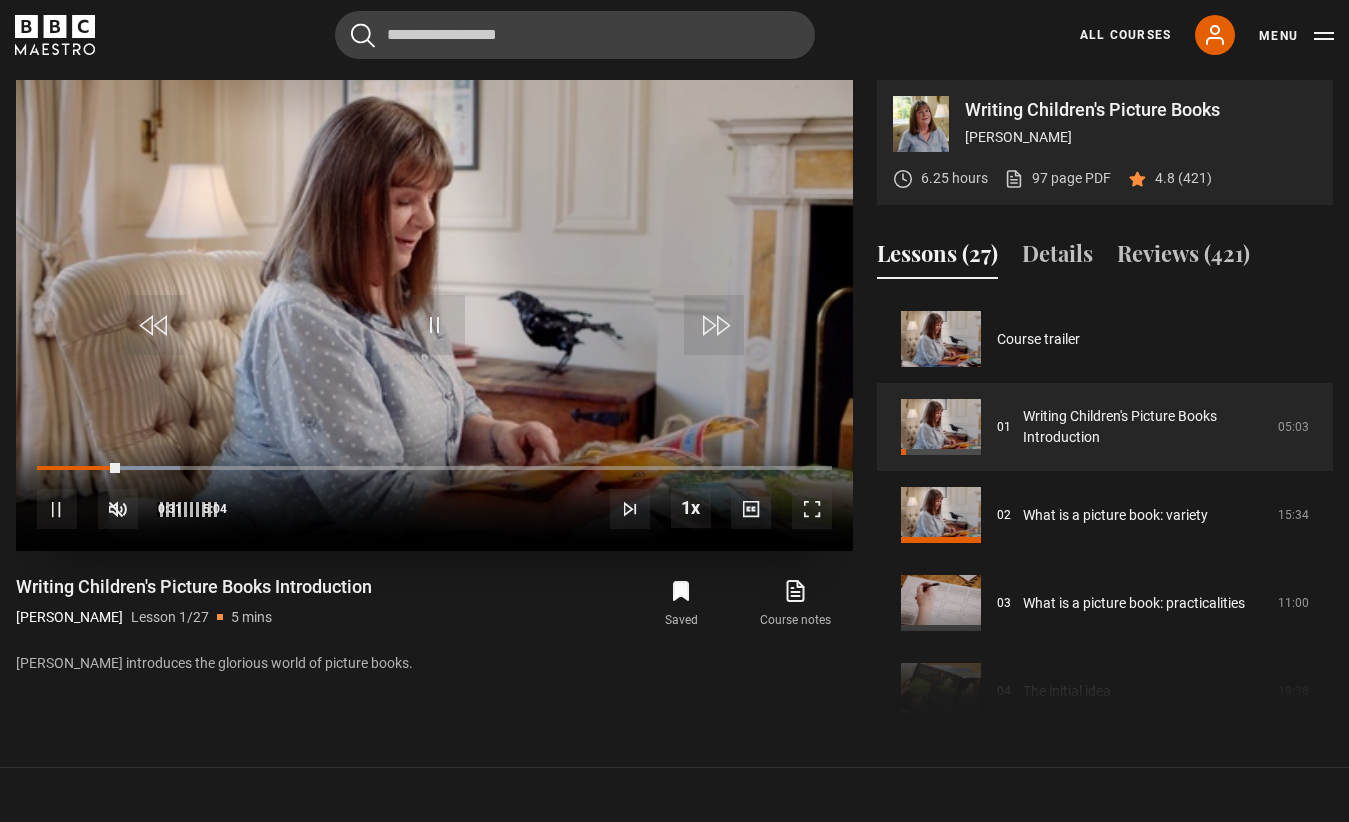 click at bounding box center [118, 509] 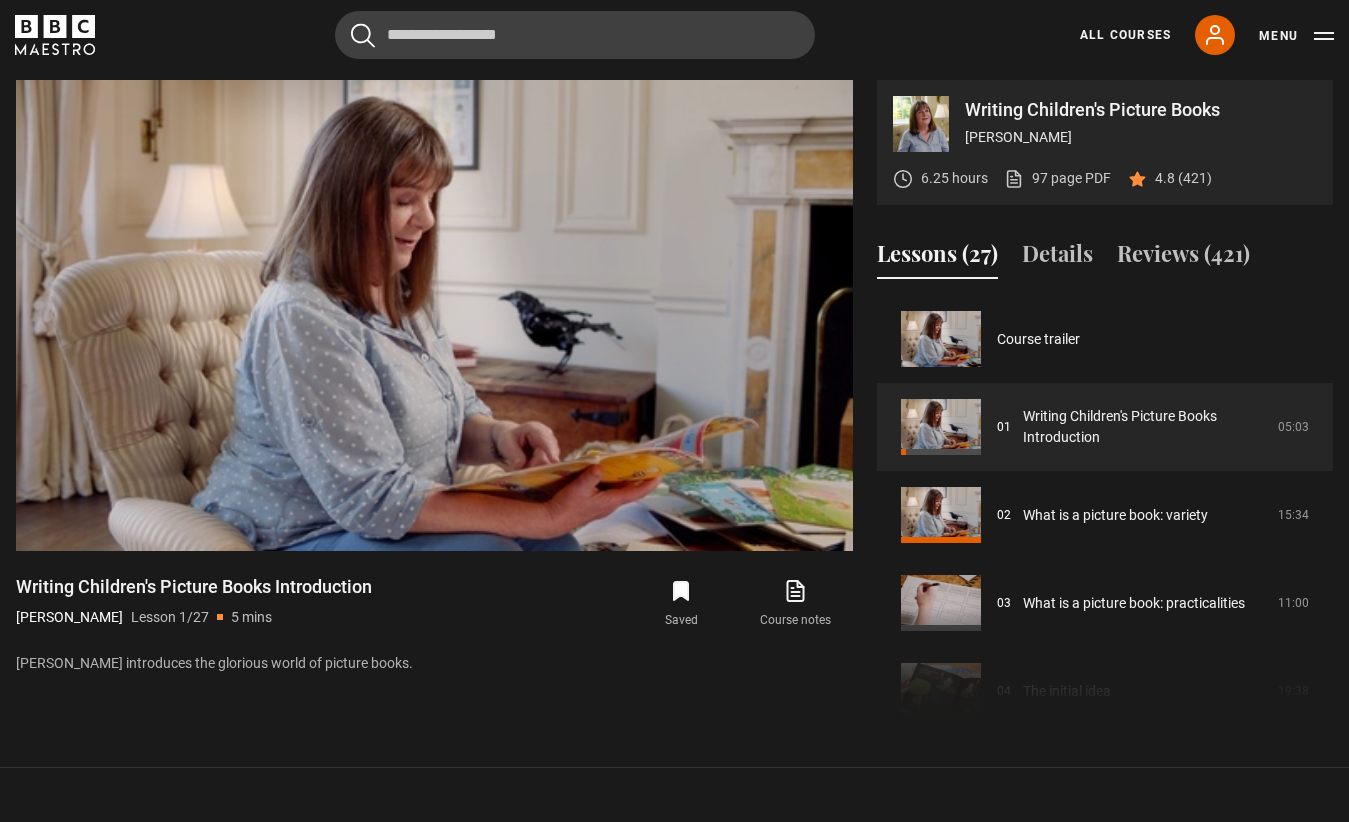 scroll, scrollTop: 0, scrollLeft: 0, axis: both 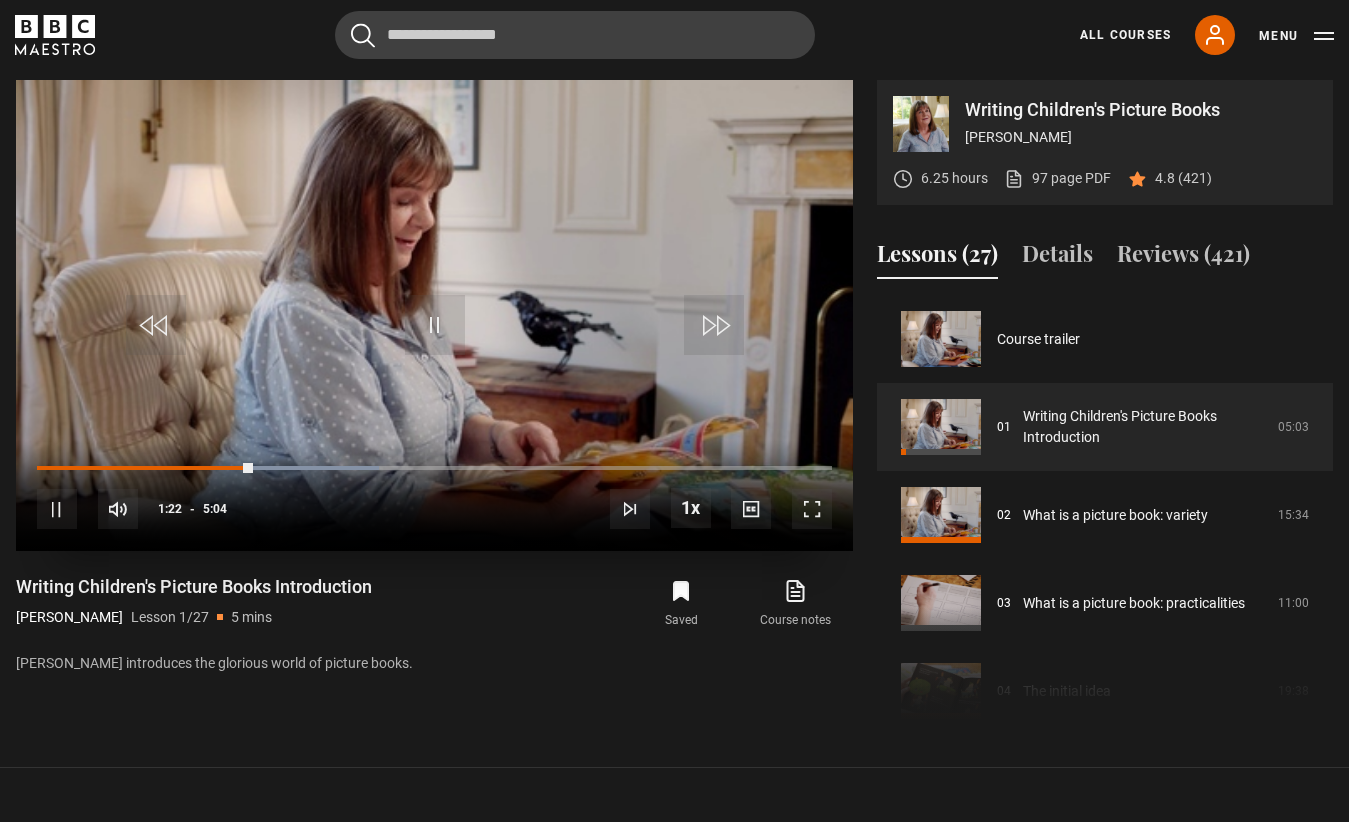 click at bounding box center (812, 509) 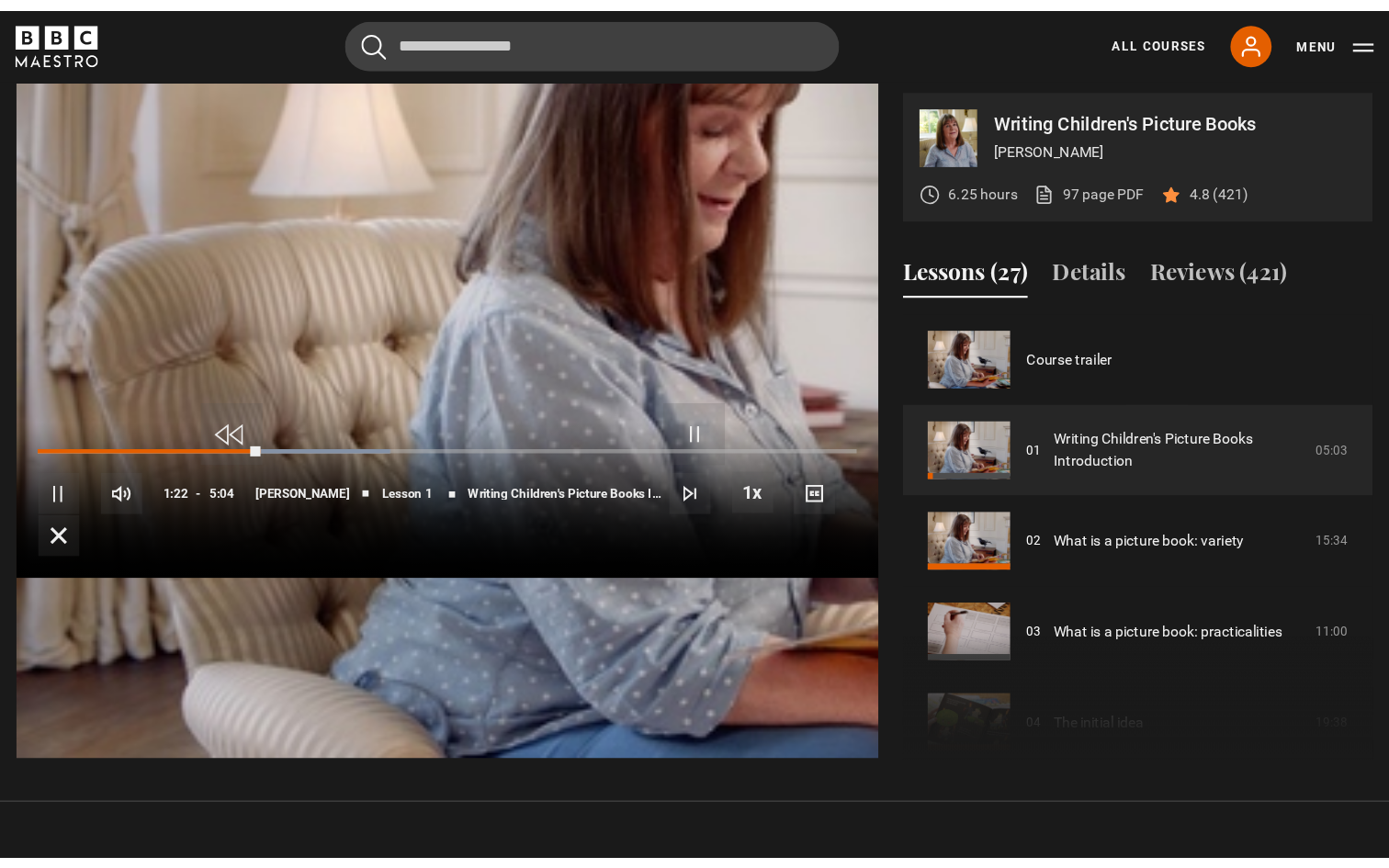 scroll, scrollTop: 0, scrollLeft: 0, axis: both 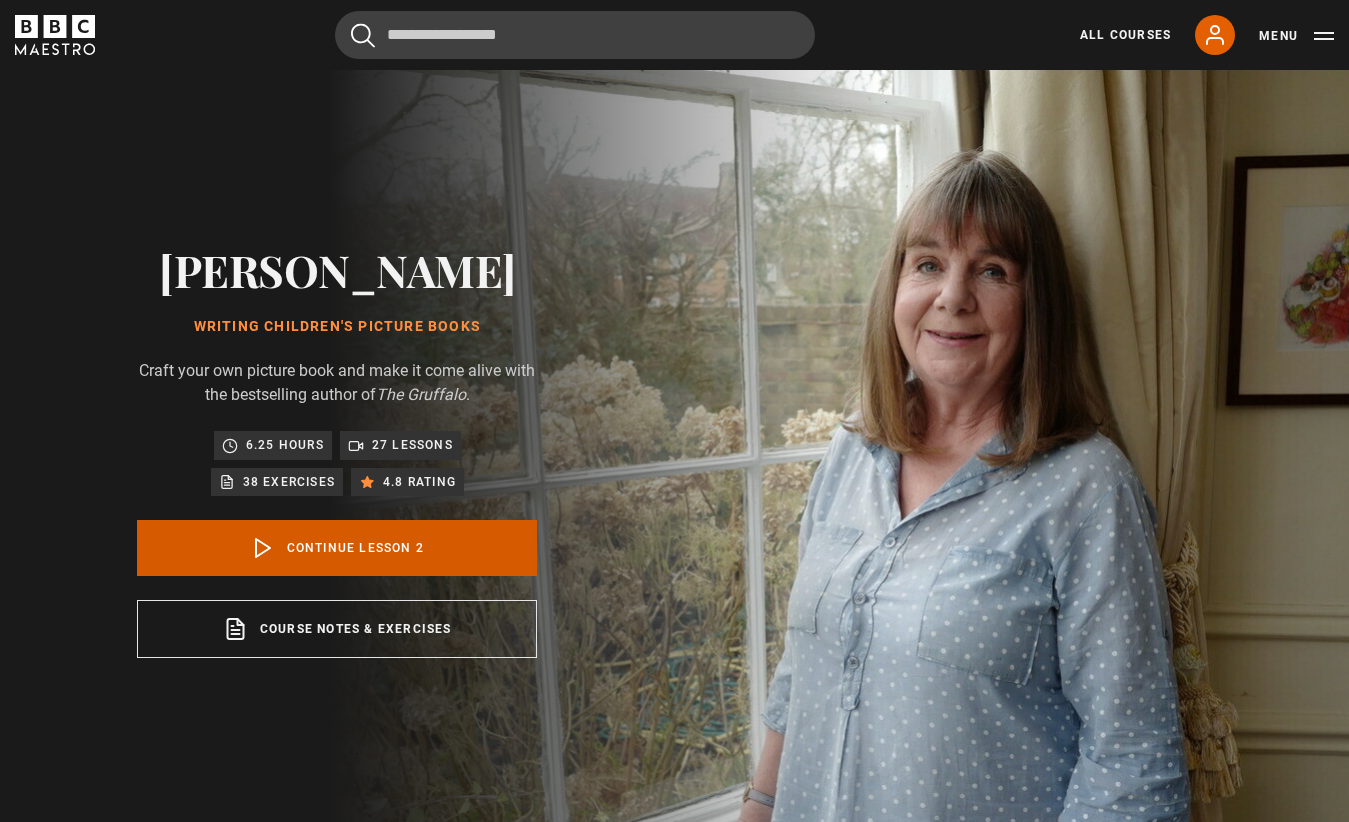 click on "Continue lesson 2" at bounding box center [337, 548] 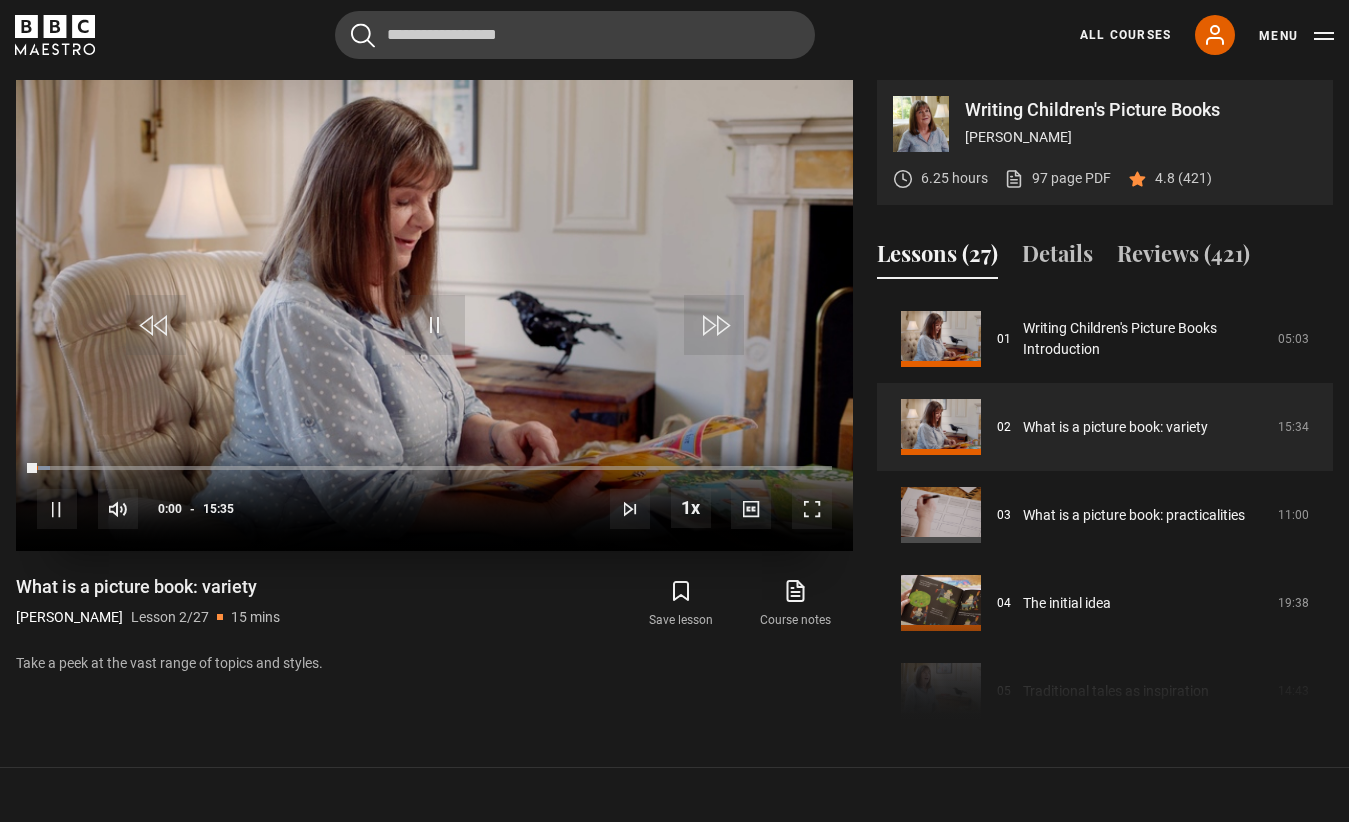 click at bounding box center (812, 509) 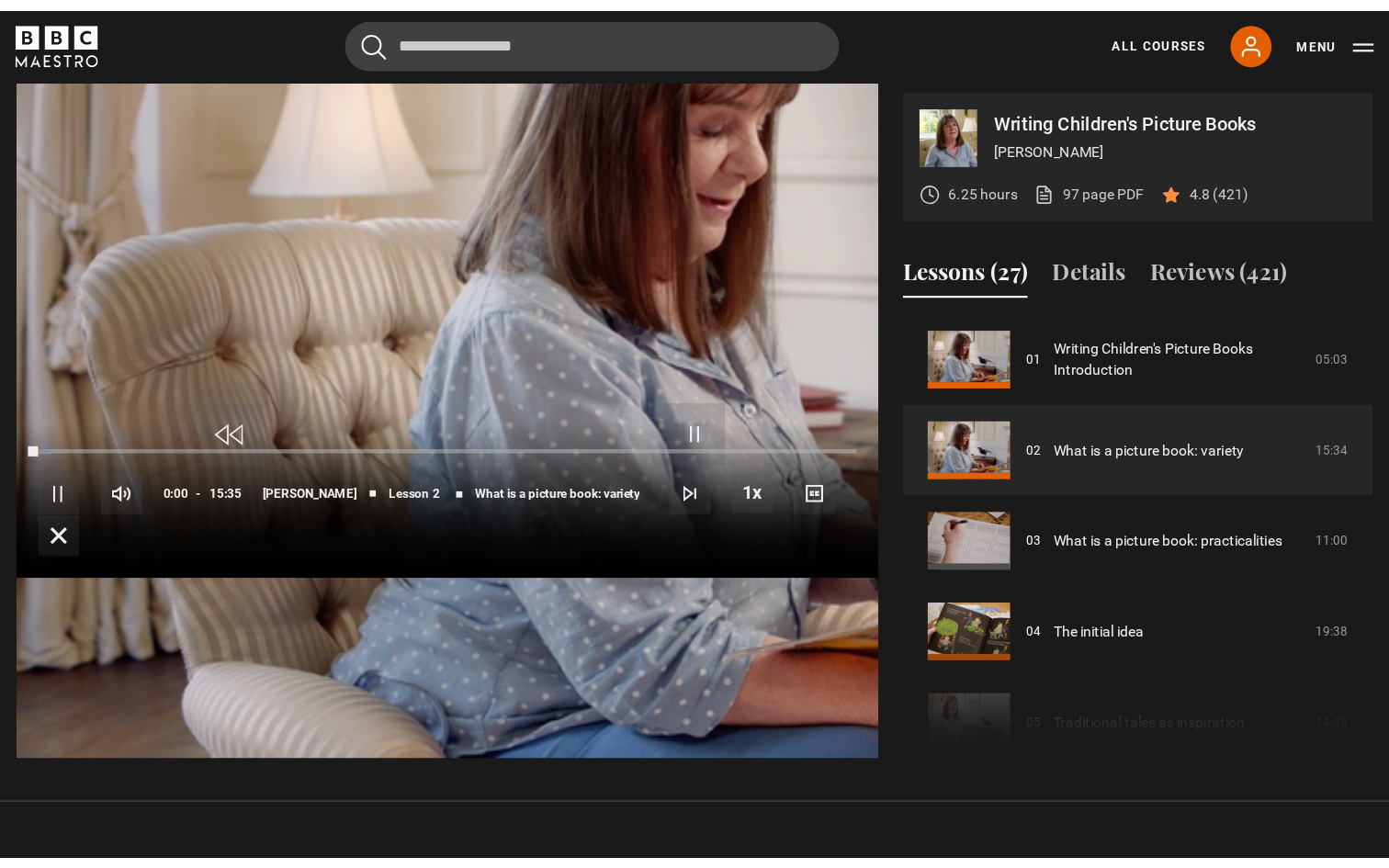 scroll, scrollTop: 0, scrollLeft: 0, axis: both 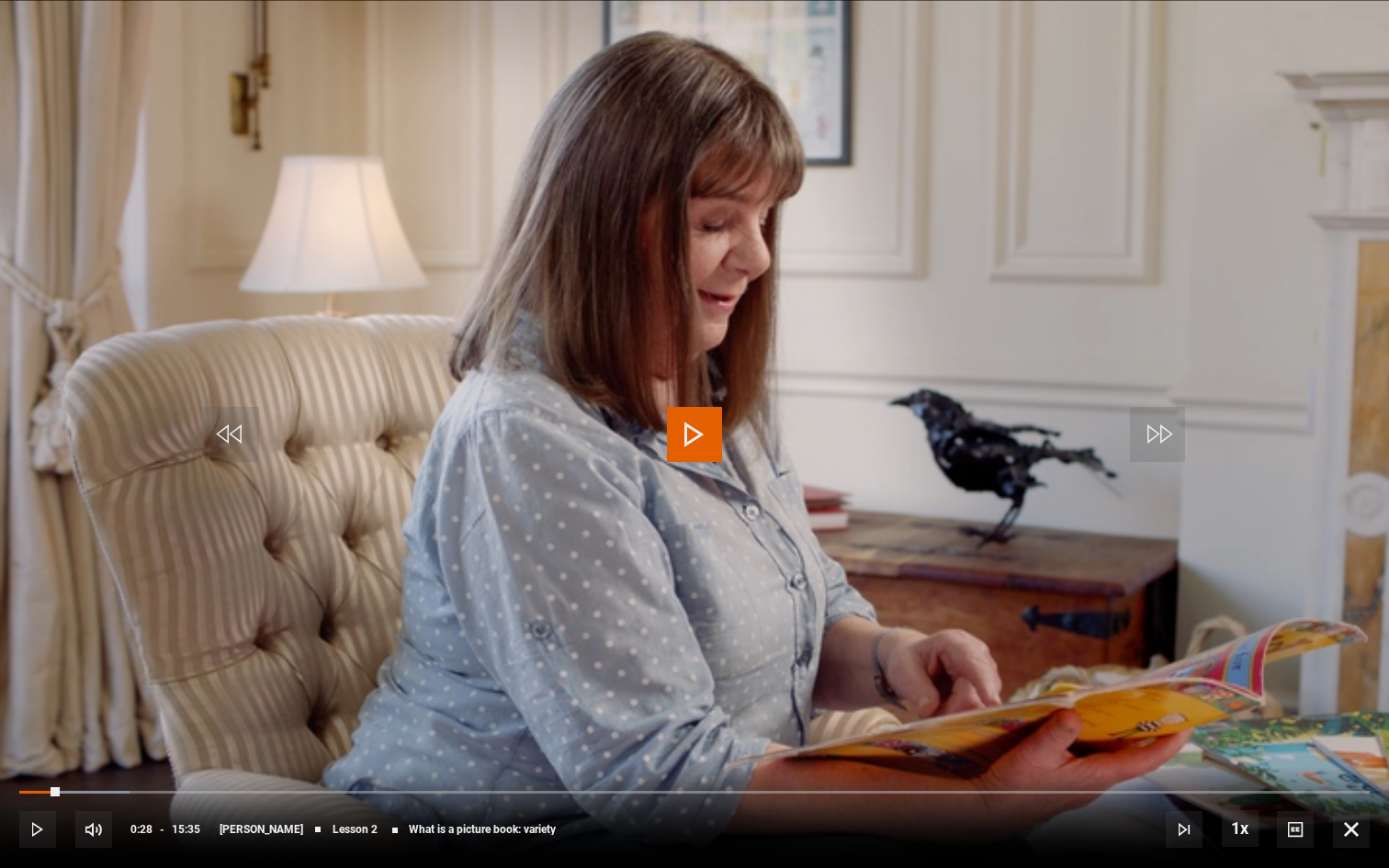 click at bounding box center (694, 434) 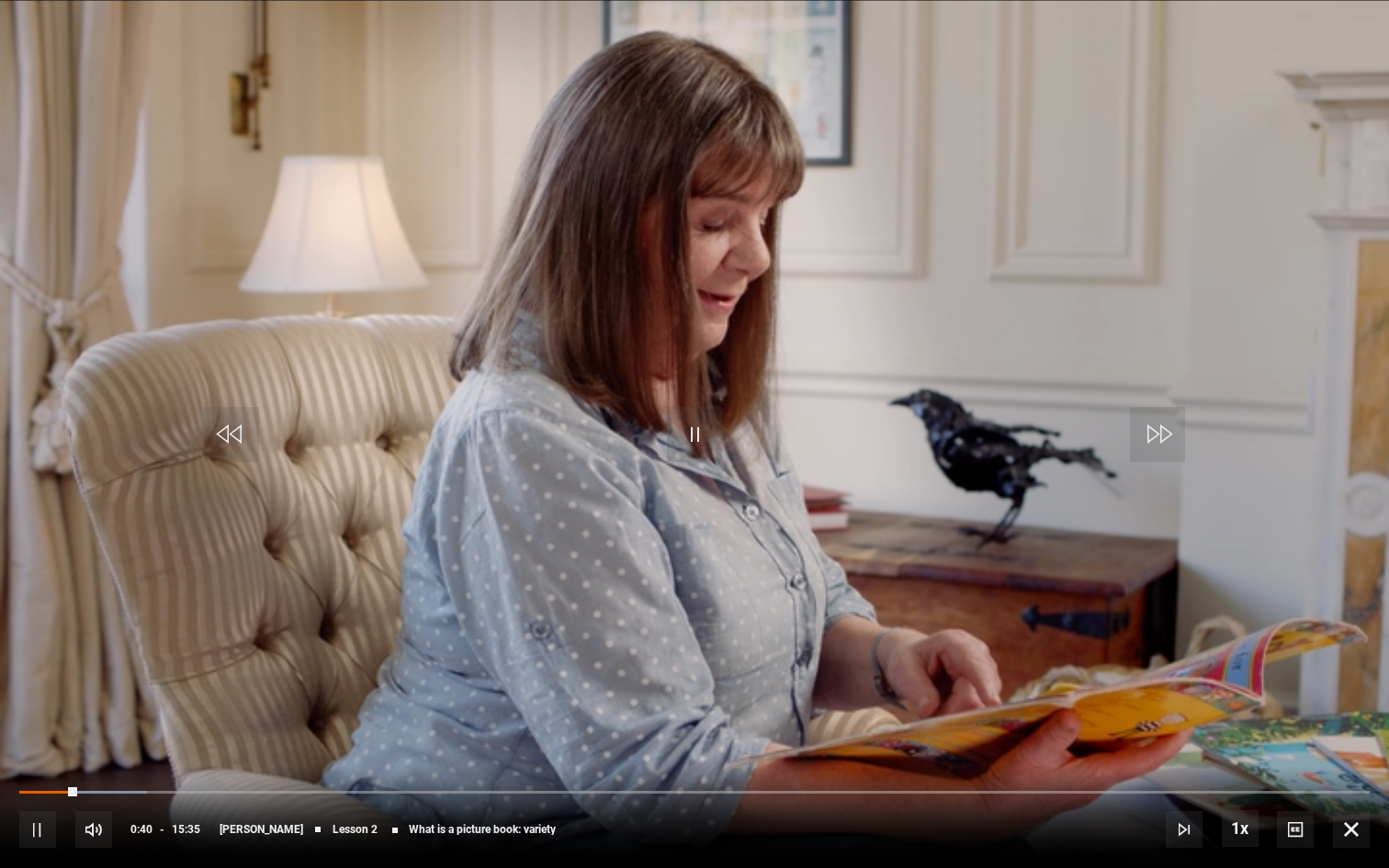 click at bounding box center [694, 434] 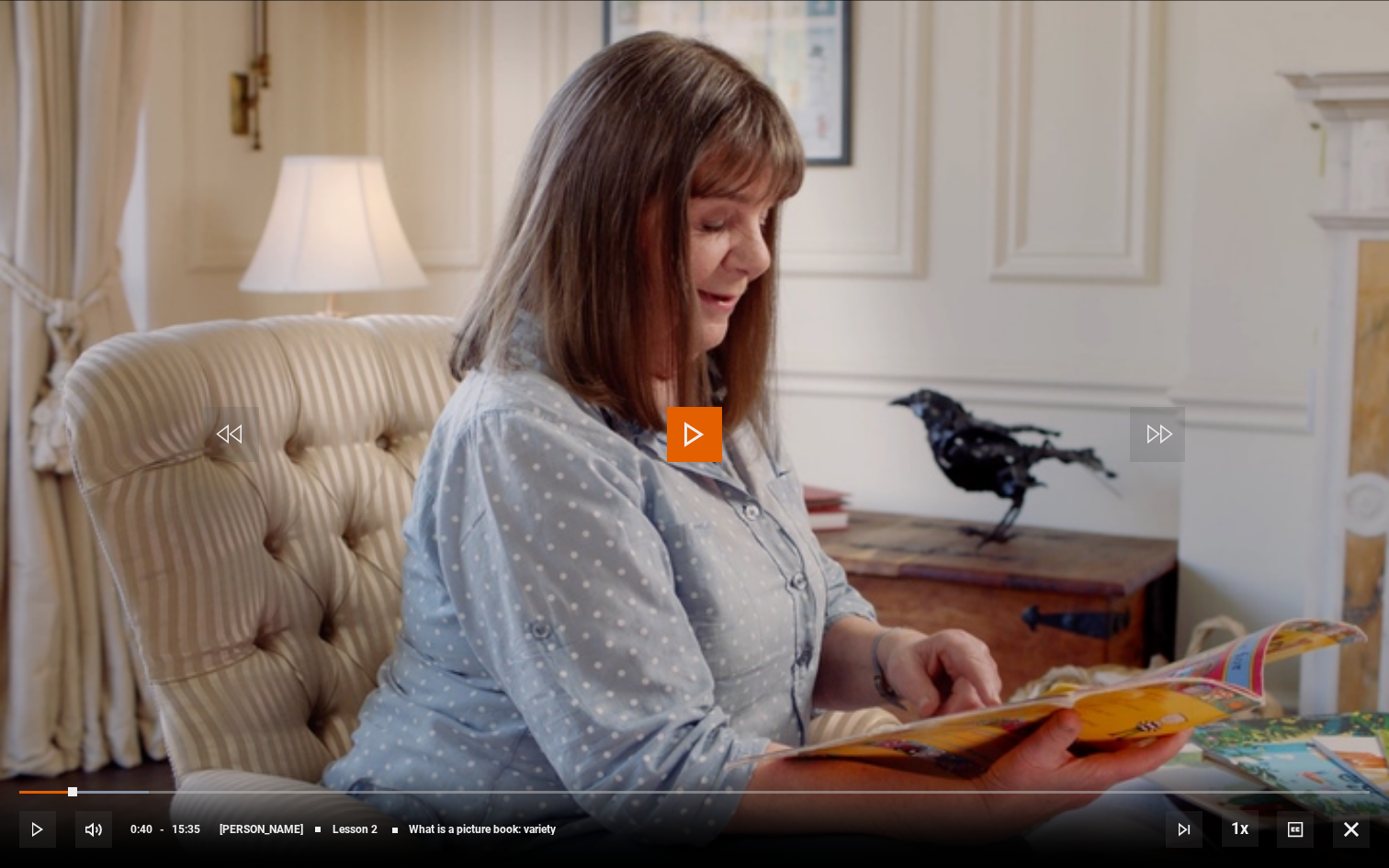 click at bounding box center (694, 434) 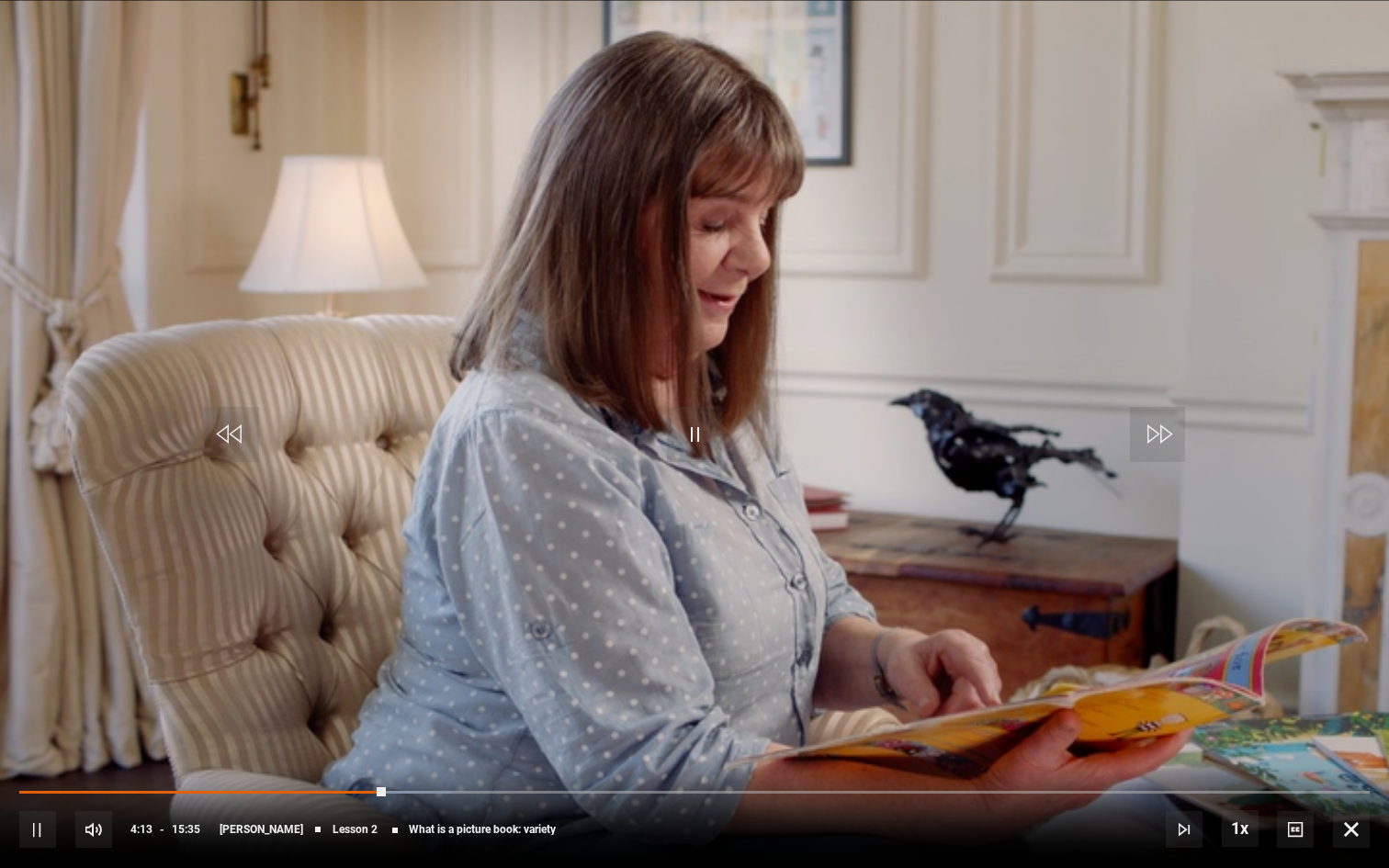 click on "10s Skip Back 10 seconds Pause 10s Skip Forward 10 seconds Loaded :  32.06% 03:52 04:13 Pause Mute Current Time  4:13 - Duration  15:35
Julia Donaldson
Lesson 2
What is a picture book: variety
1x Playback Rate 2x 1.5x 1x , selected 0.5x Captions captions off , selected English  Captions" at bounding box center [694, 817] 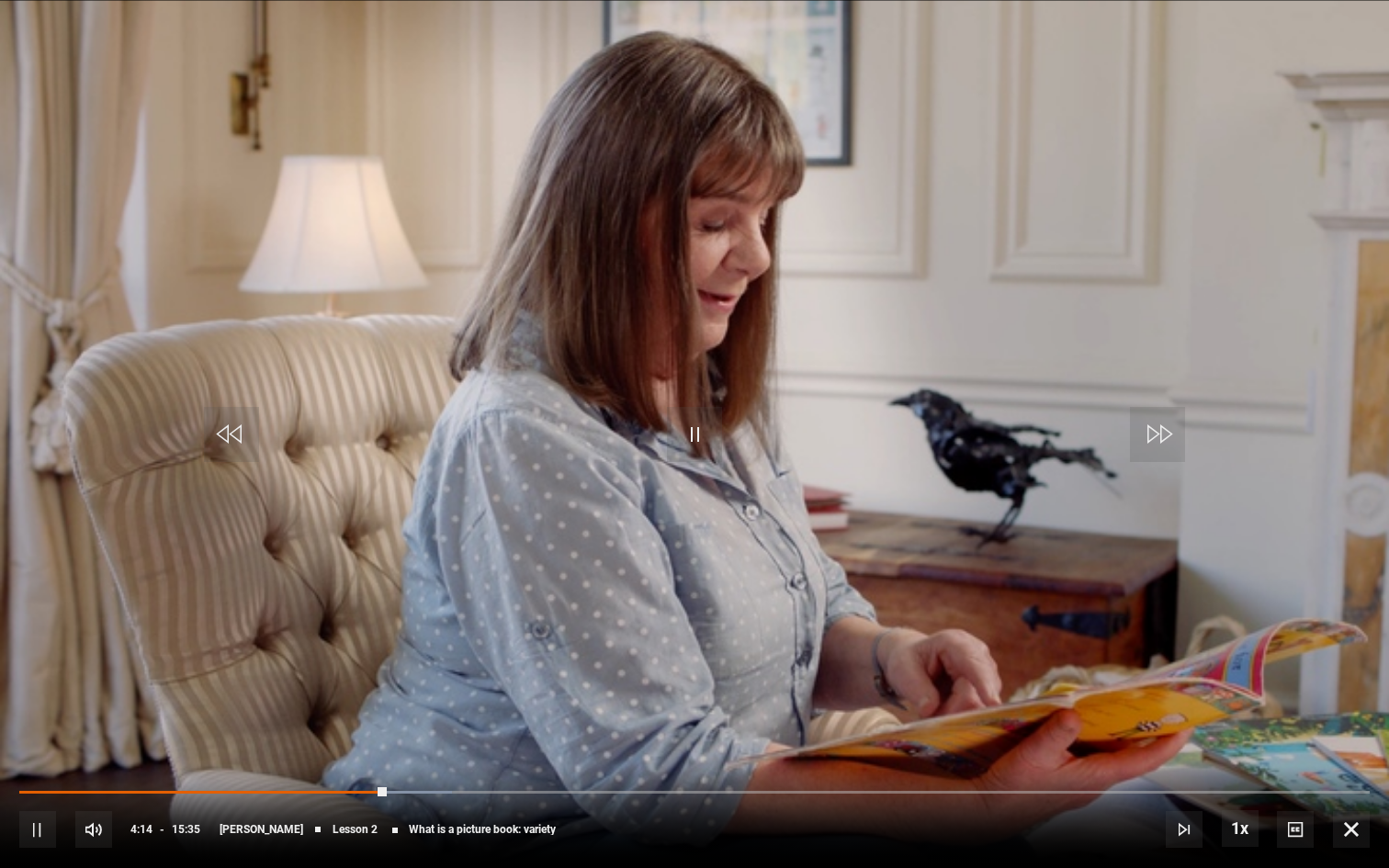 click on "10s Skip Back 10 seconds Pause 10s Skip Forward 10 seconds Loaded :  32.06% 03:52 04:14 Pause Mute Current Time  4:14 - Duration  15:35
Julia Donaldson
Lesson 2
What is a picture book: variety
1x Playback Rate 2x 1.5x 1x , selected 0.5x Captions captions off , selected English  Captions" at bounding box center [694, 817] 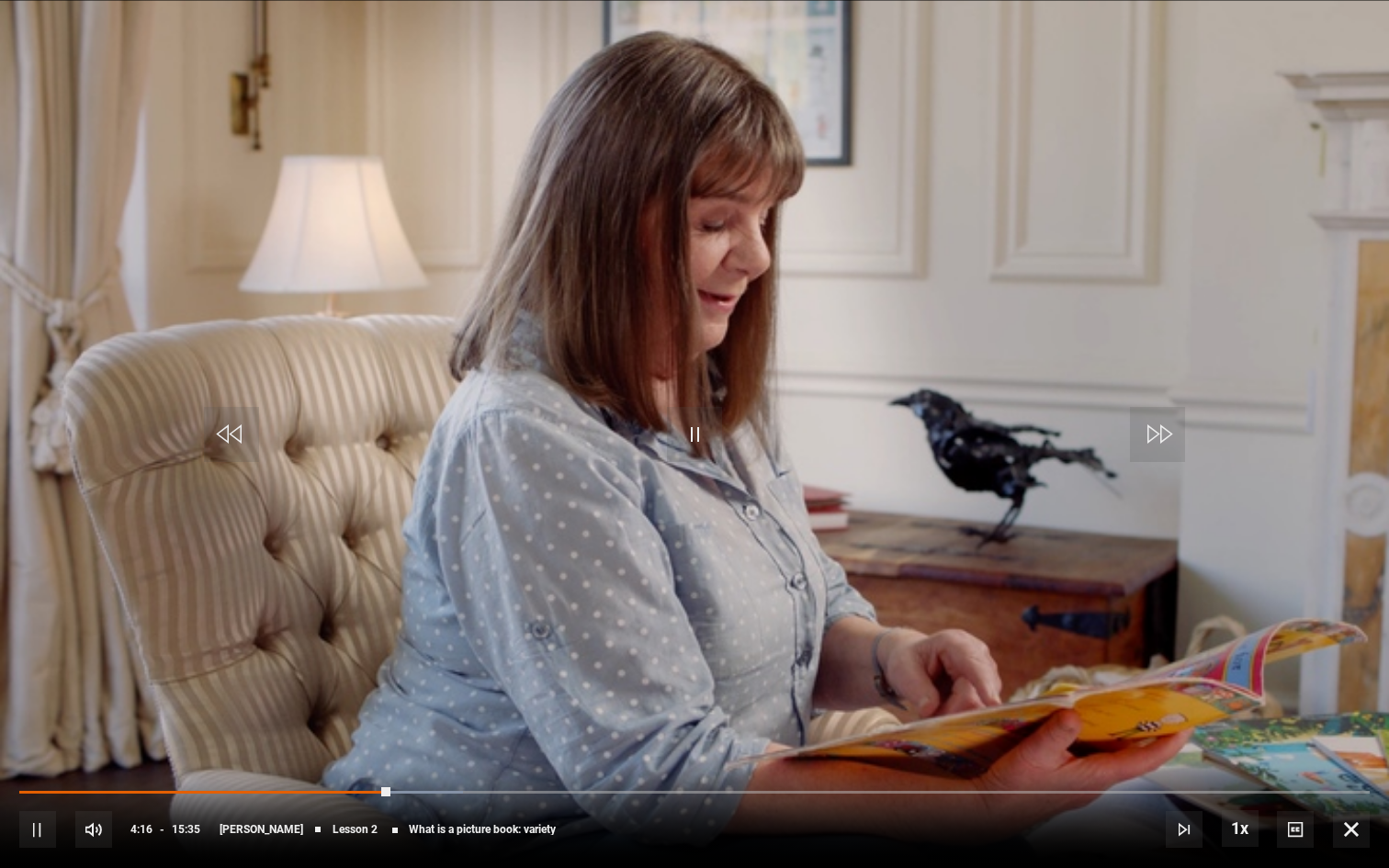 click on "10s Skip Back 10 seconds Pause 10s Skip Forward 10 seconds Loaded :  32.85% 03:52 04:16 Pause Mute Current Time  4:16 - Duration  15:35
Julia Donaldson
Lesson 2
What is a picture book: variety
1x Playback Rate 2x 1.5x 1x , selected 0.5x Captions captions off , selected English  Captions" at bounding box center (694, 817) 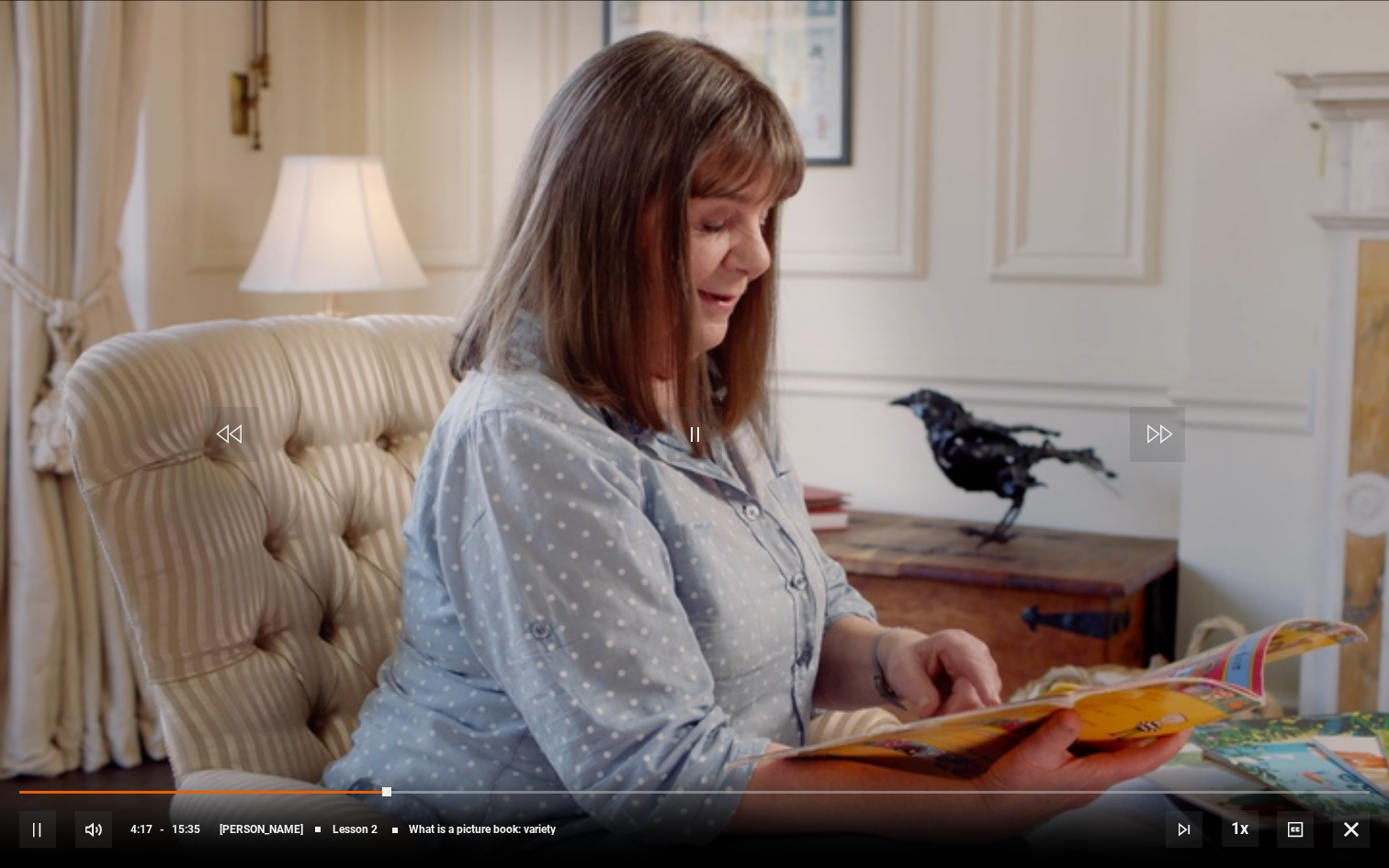 click on "10s Skip Back 10 seconds Pause 10s Skip Forward 10 seconds Loaded :  32.85% 03:52 04:17 Pause Mute Current Time  4:17 - Duration  15:35
Julia Donaldson
Lesson 2
What is a picture book: variety
1x Playback Rate 2x 1.5x 1x , selected 0.5x Captions captions off , selected English  Captions" at bounding box center (694, 817) 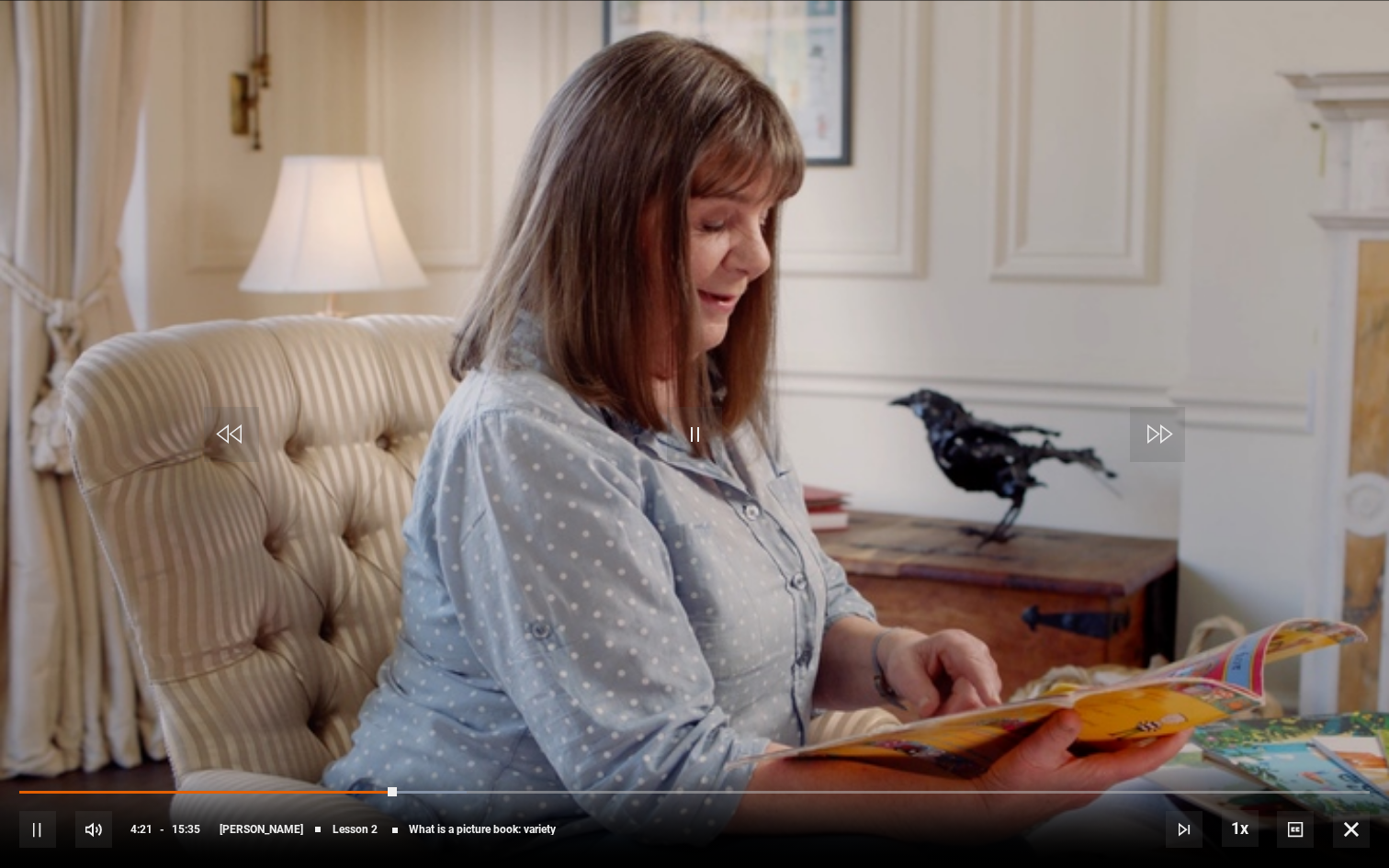 drag, startPoint x: 389, startPoint y: 783, endPoint x: 332, endPoint y: 787, distance: 57.1402 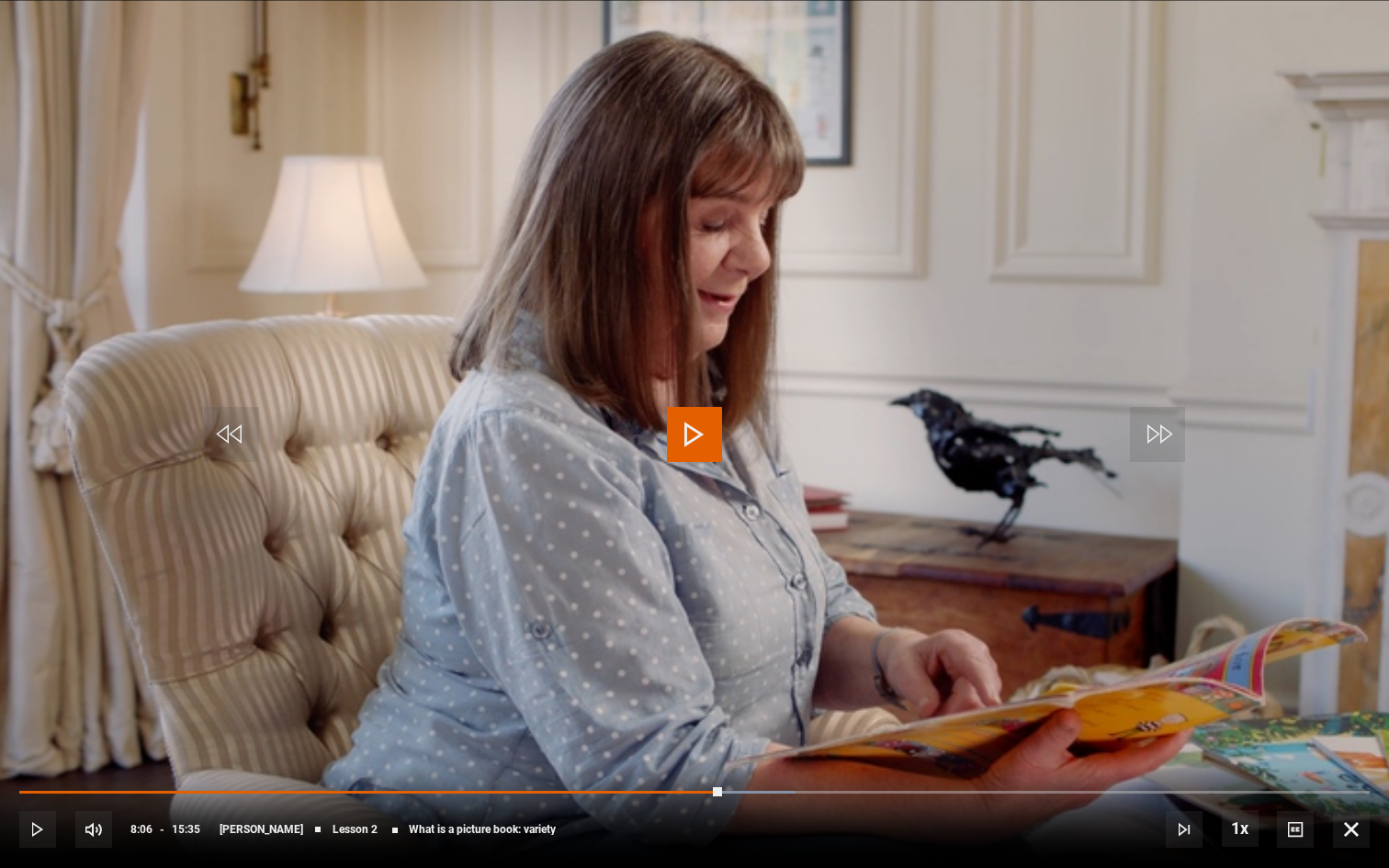 click at bounding box center (694, 434) 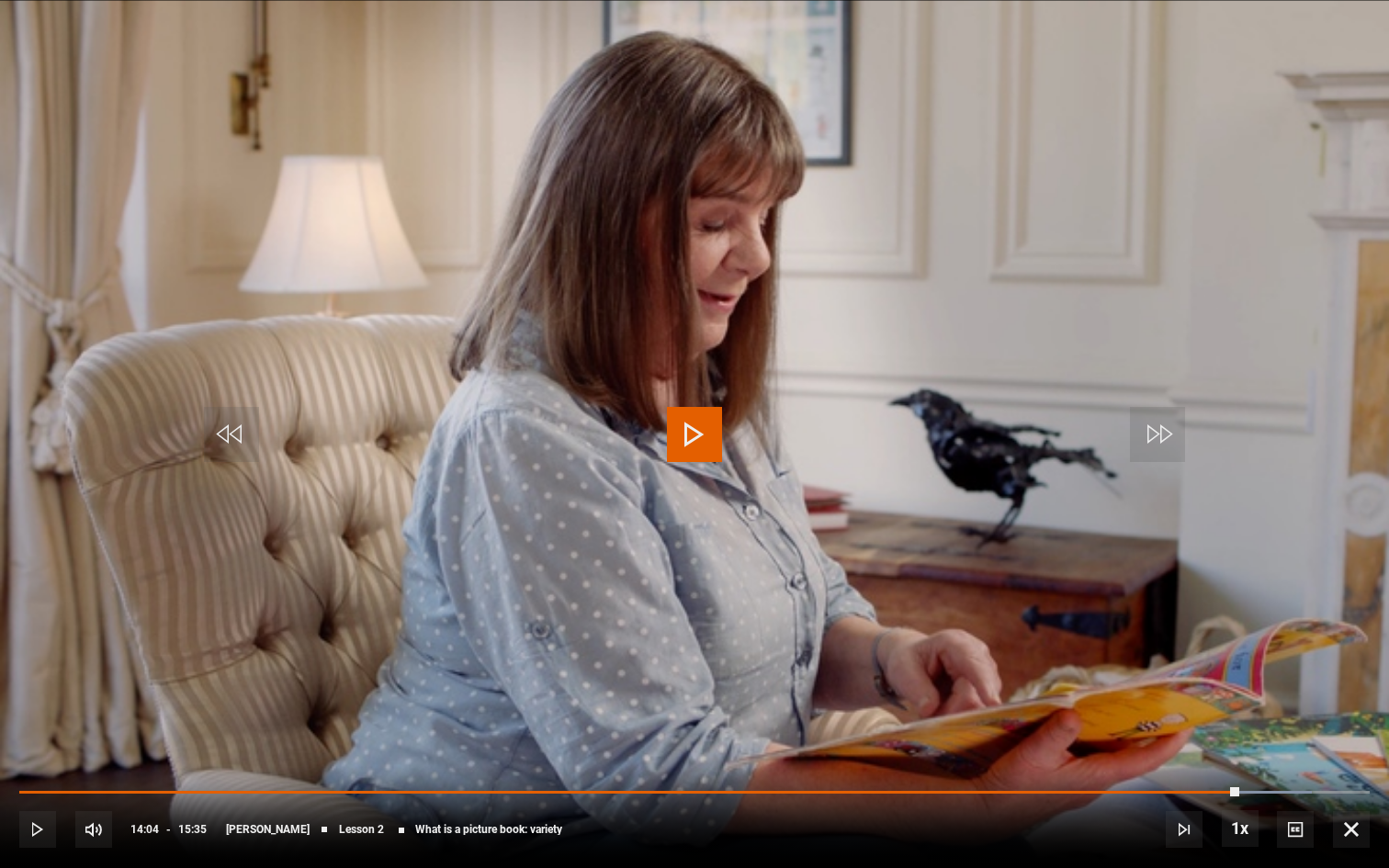 click at bounding box center [694, 434] 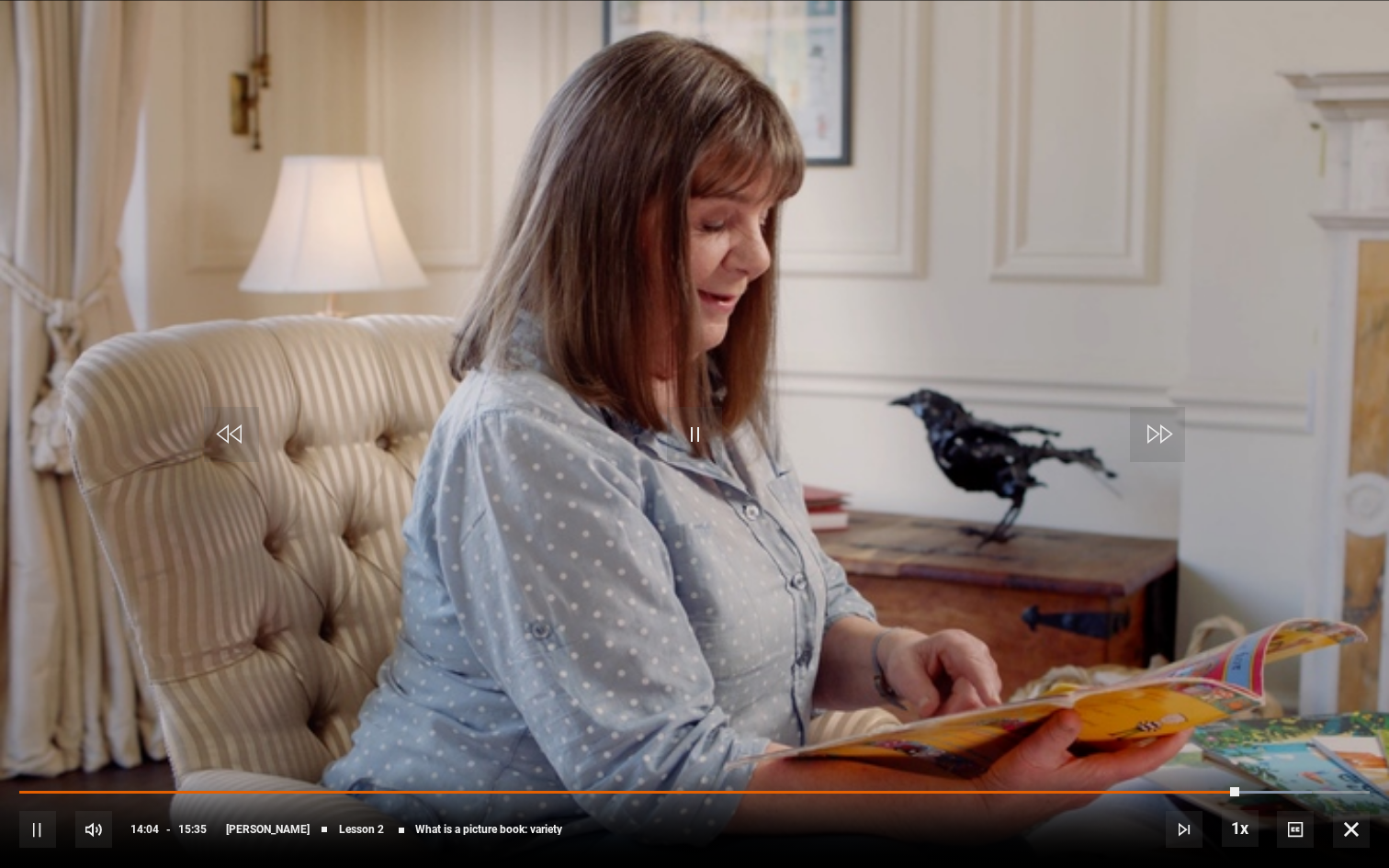click at bounding box center (694, 434) 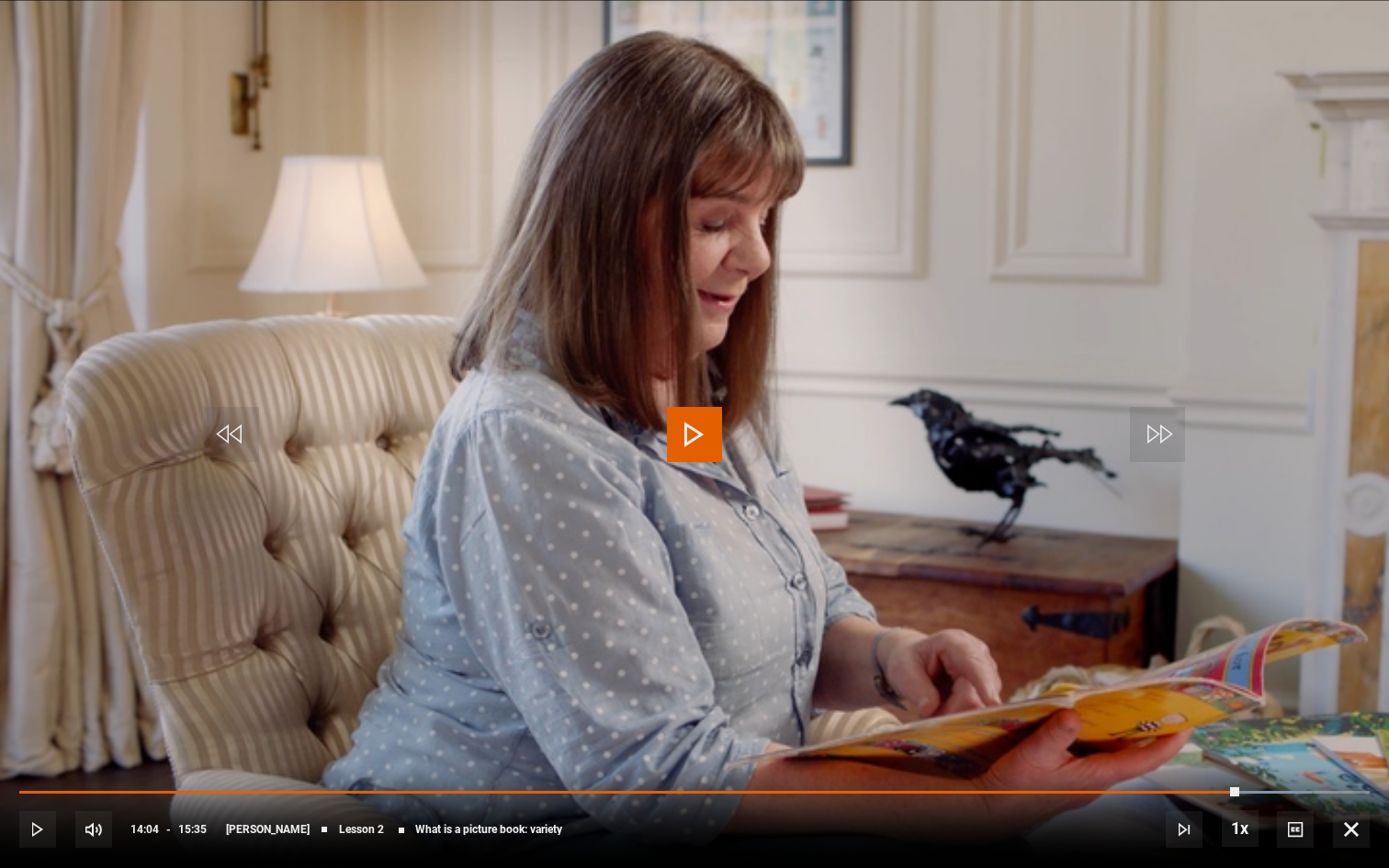 click at bounding box center (694, 434) 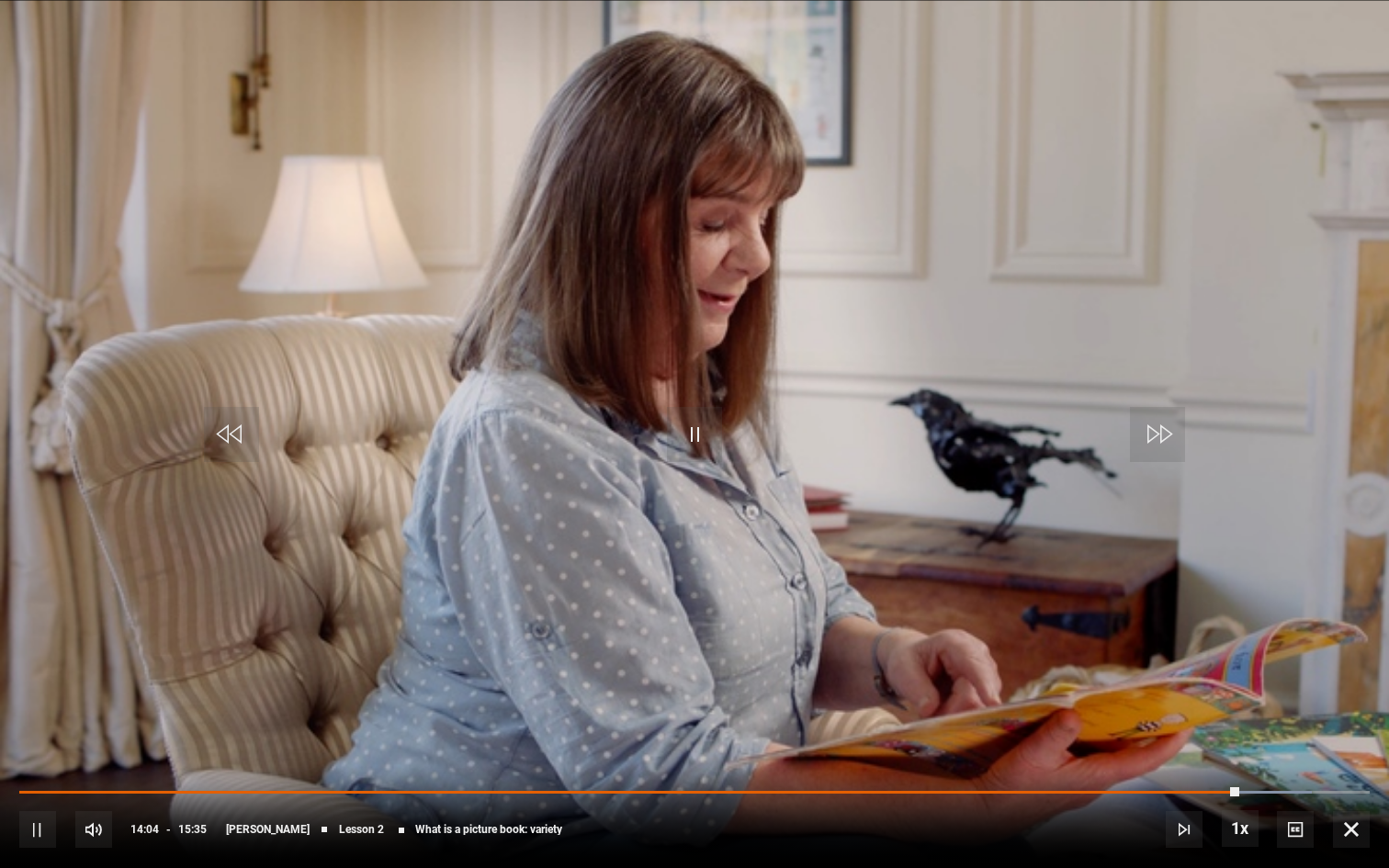 click at bounding box center (1351, 829) 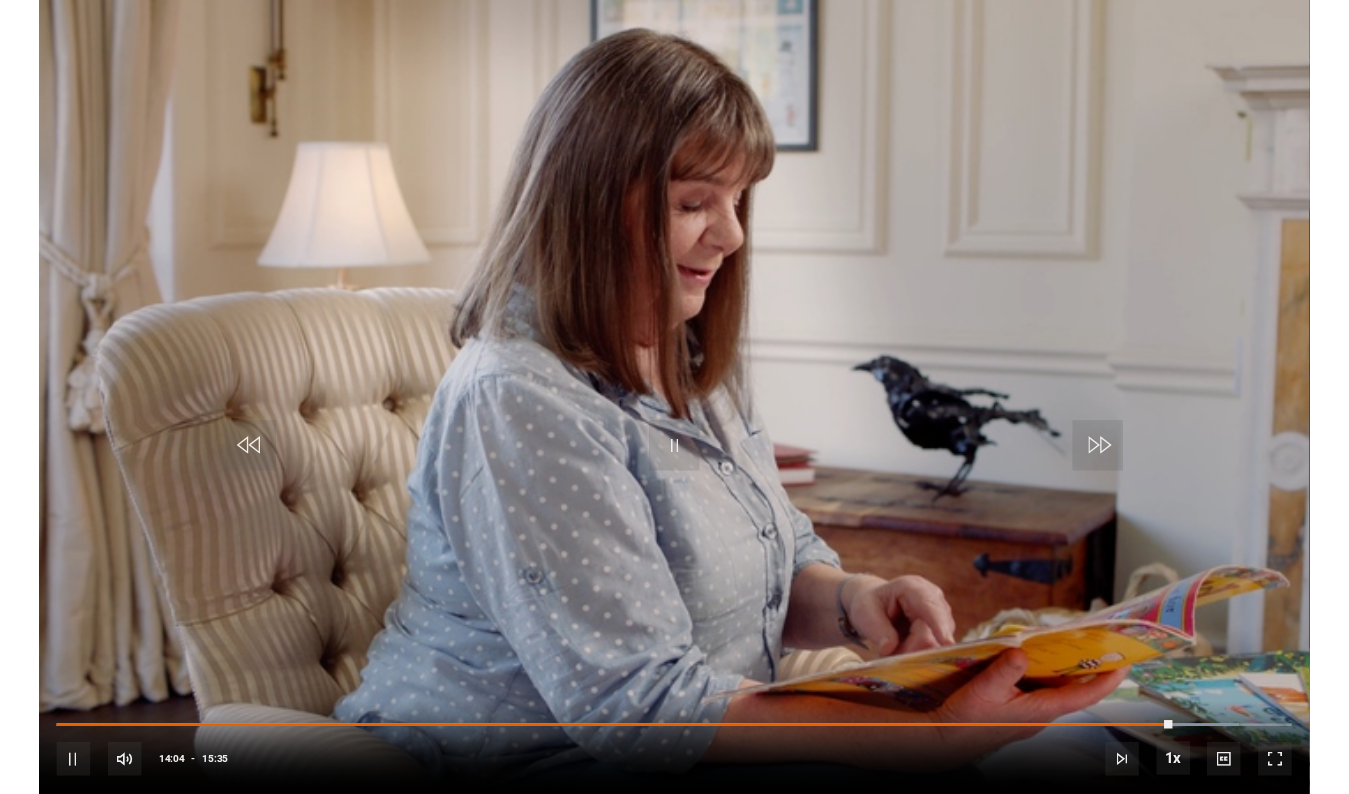 scroll, scrollTop: 832, scrollLeft: 0, axis: vertical 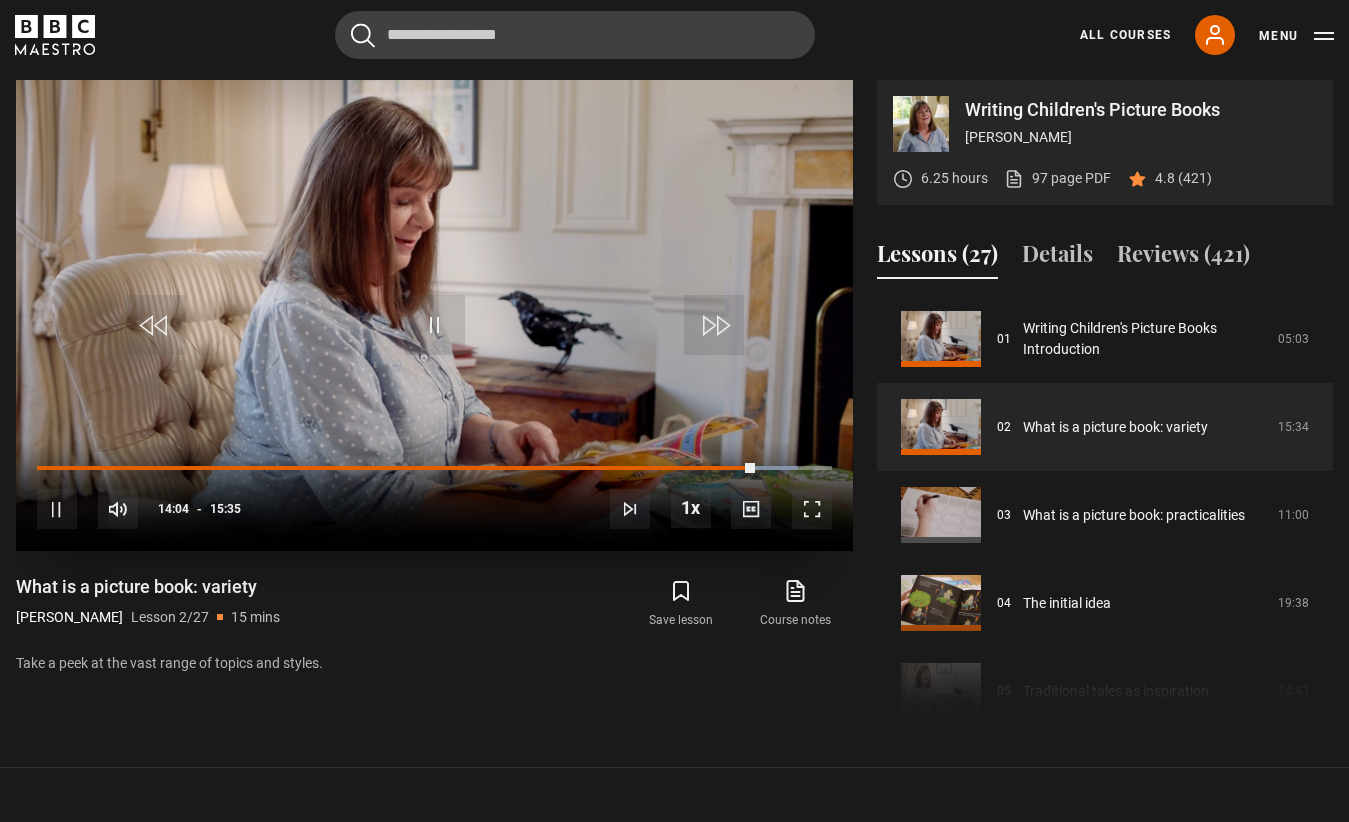click at bounding box center [435, 325] 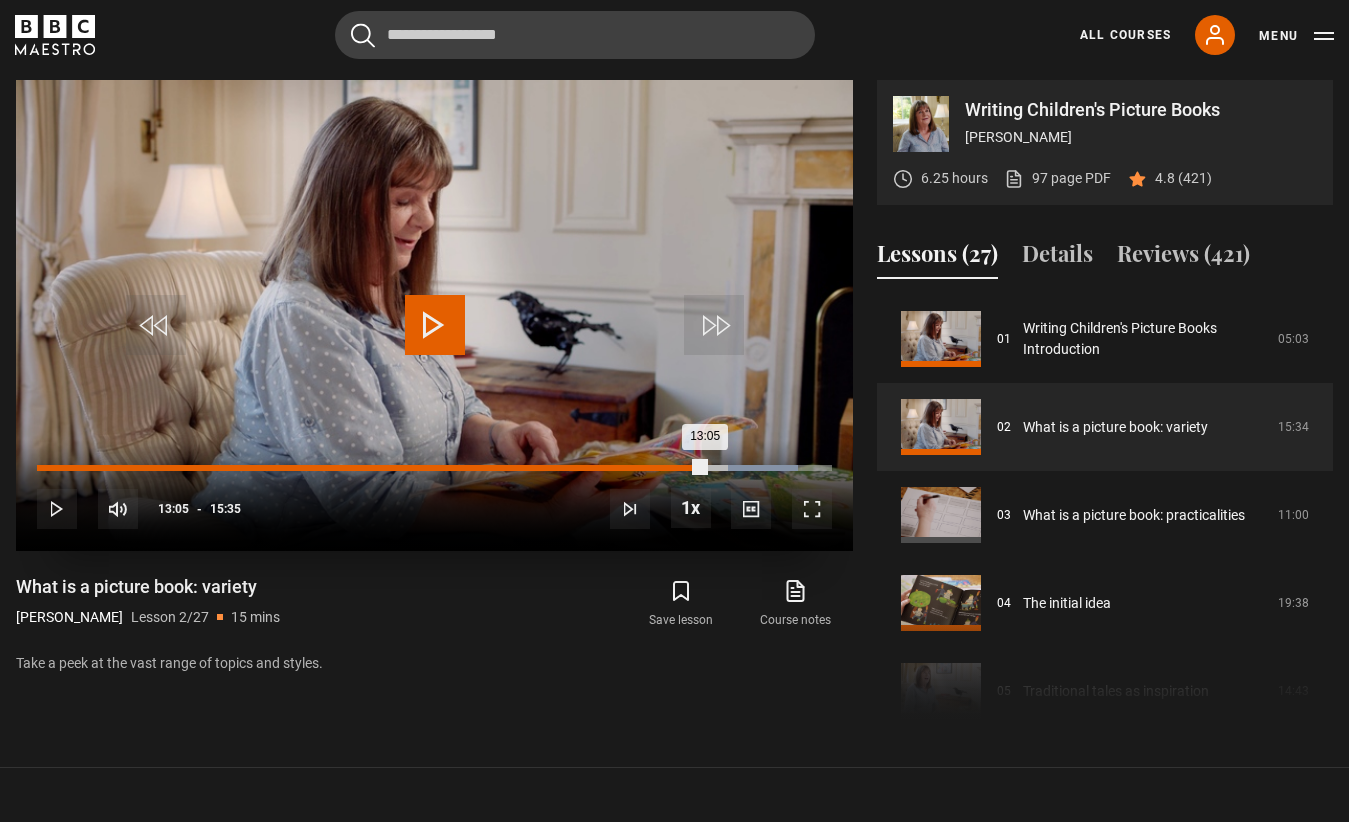 drag, startPoint x: 751, startPoint y: 464, endPoint x: 704, endPoint y: 465, distance: 47.010635 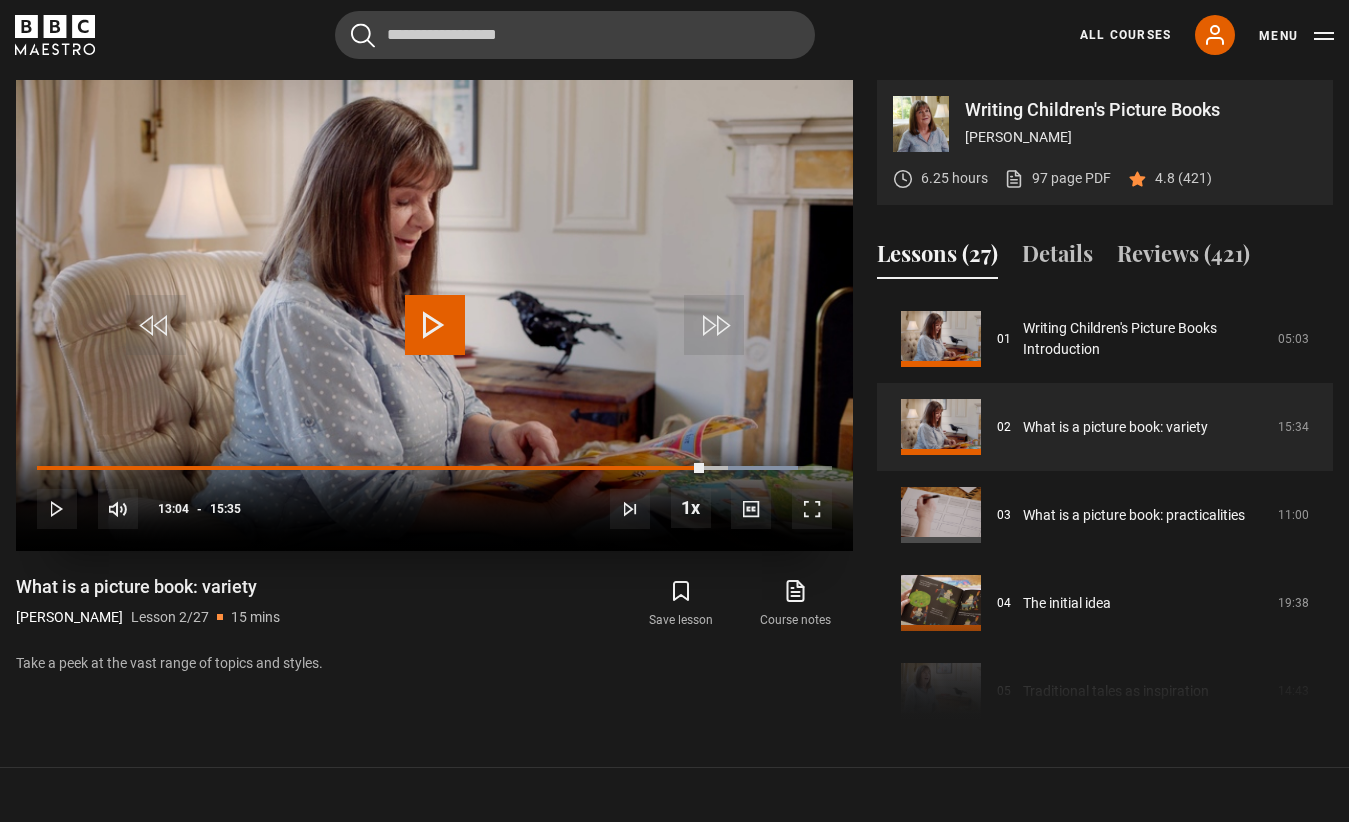 click at bounding box center [435, 325] 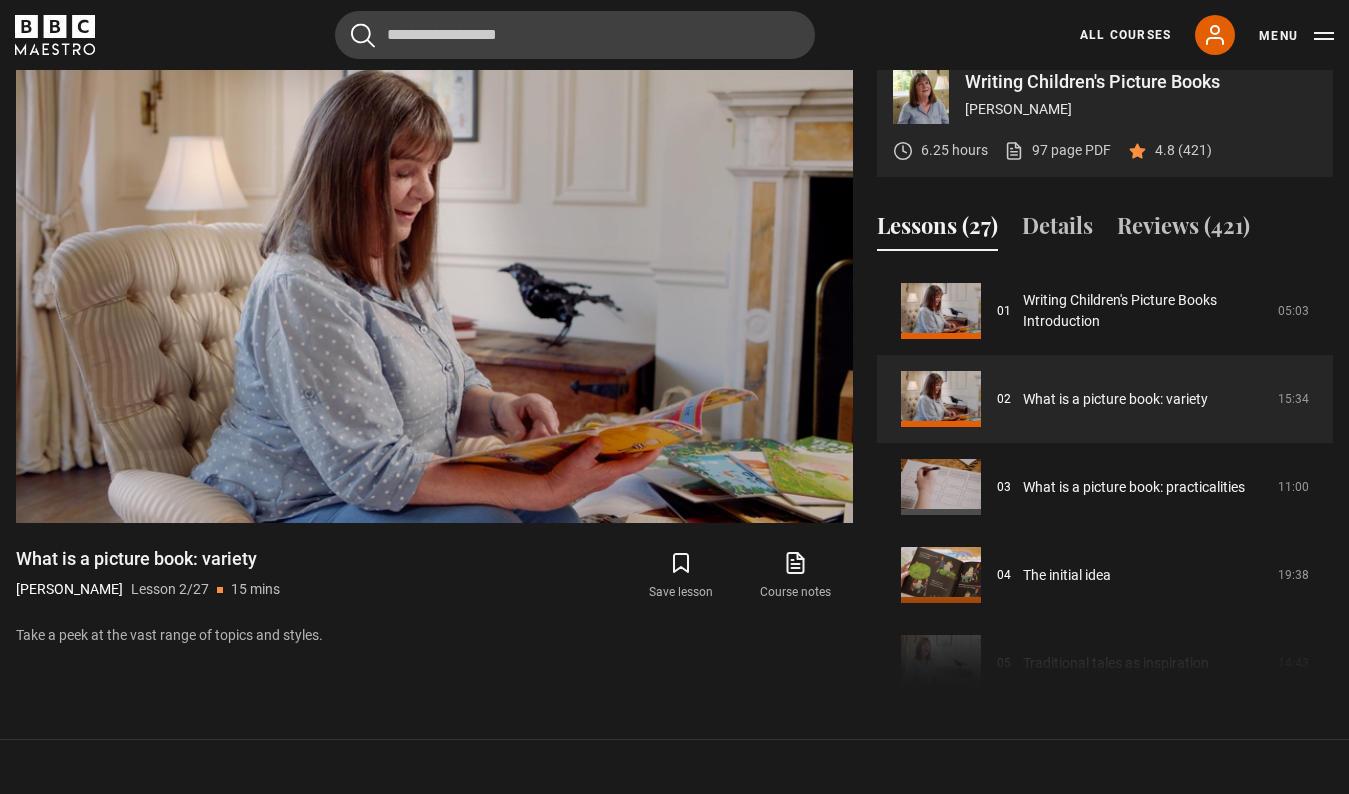 click 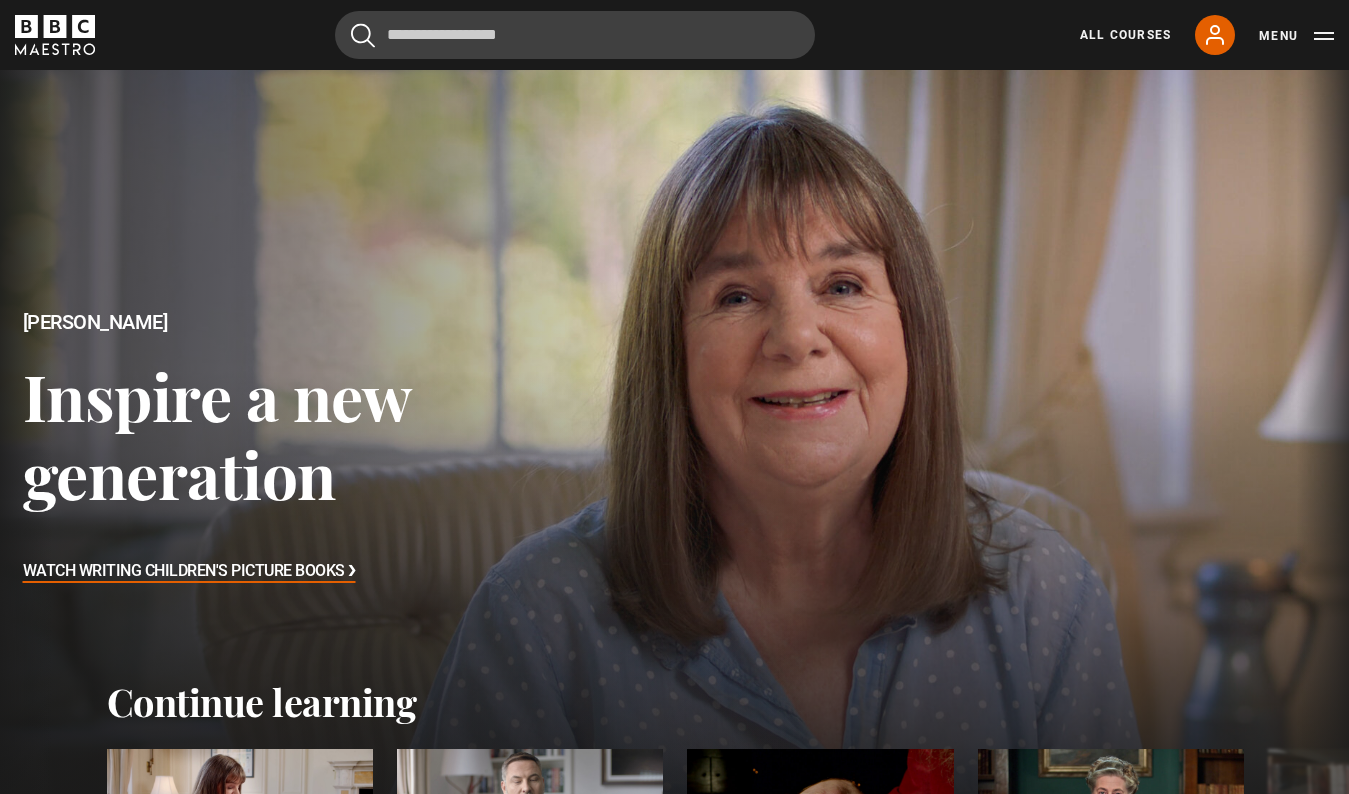 scroll, scrollTop: 0, scrollLeft: 0, axis: both 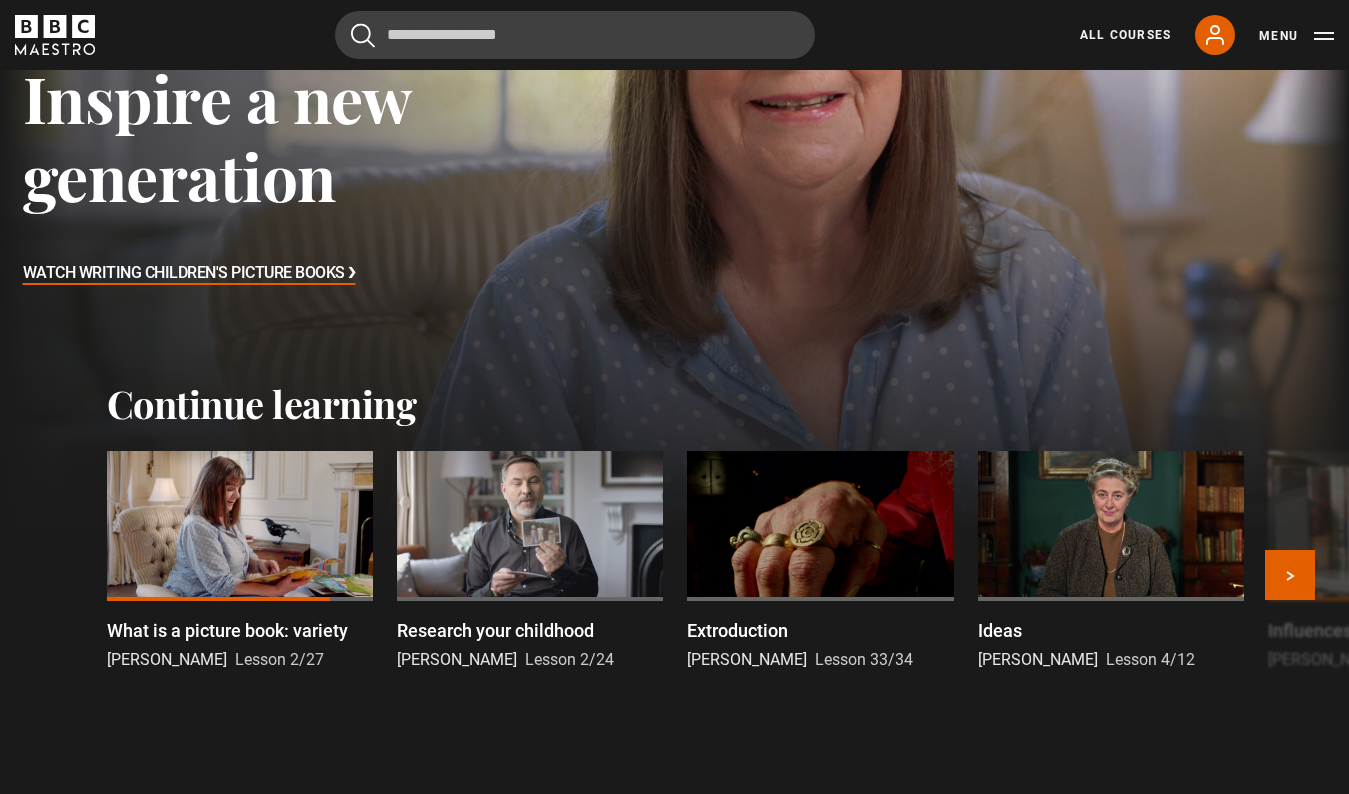 click at bounding box center [240, 526] 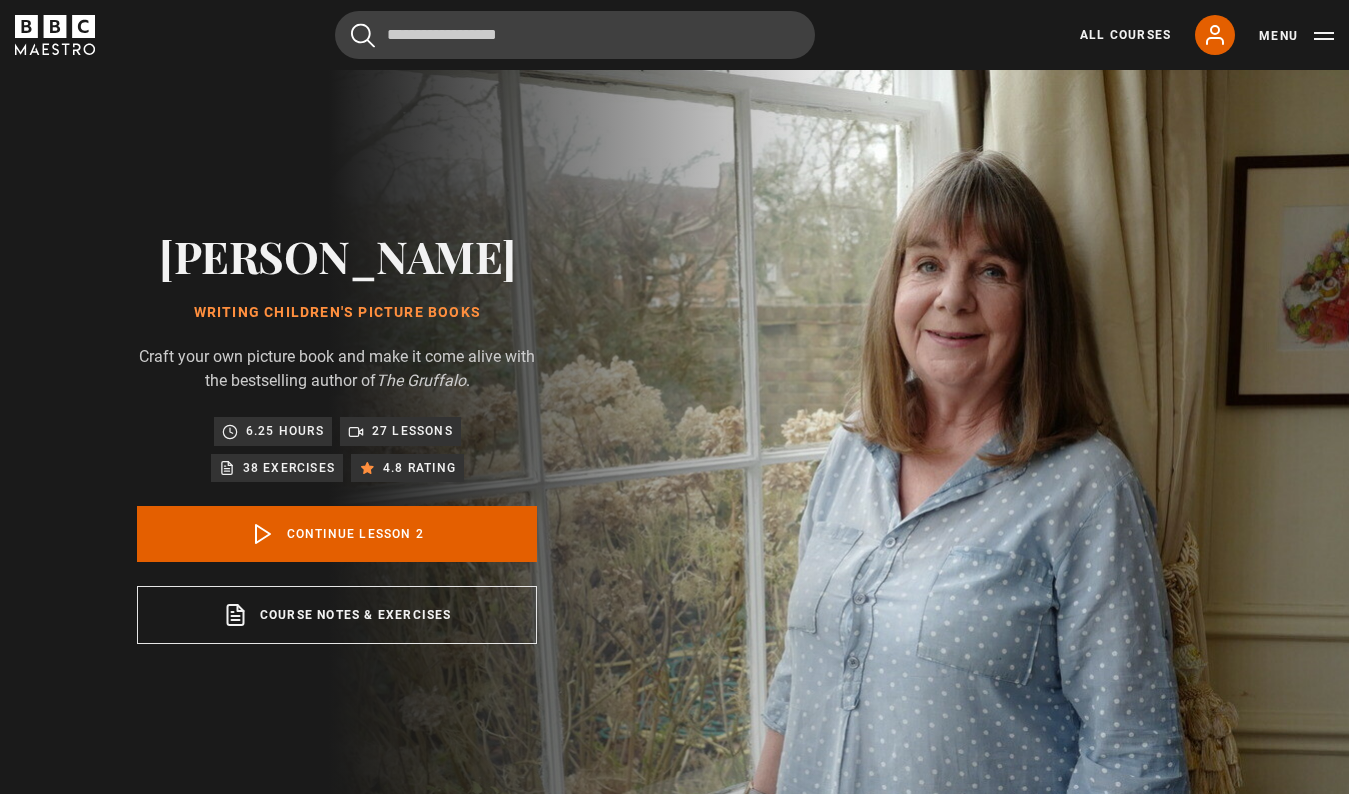 scroll, scrollTop: 804, scrollLeft: 0, axis: vertical 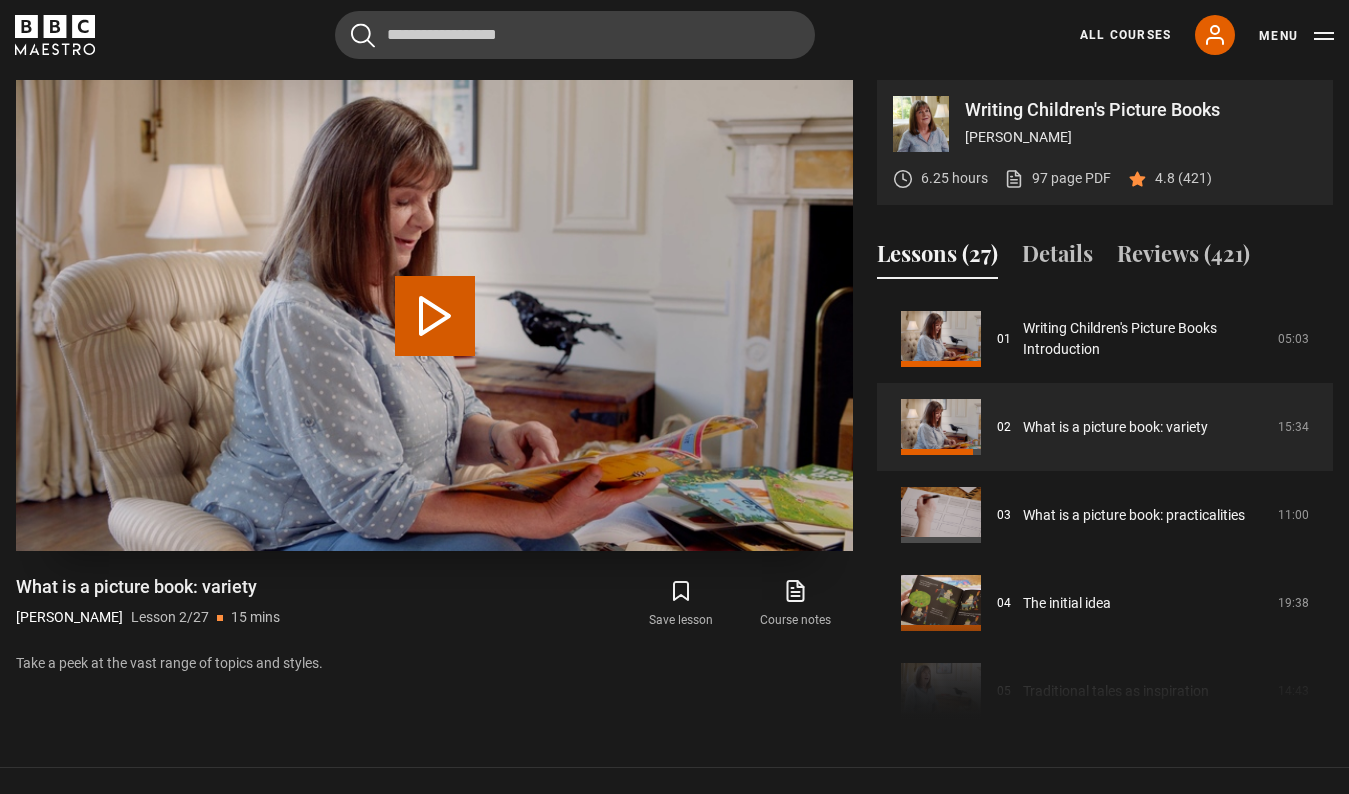 click on "Play Lesson What is a picture book: variety" at bounding box center (435, 316) 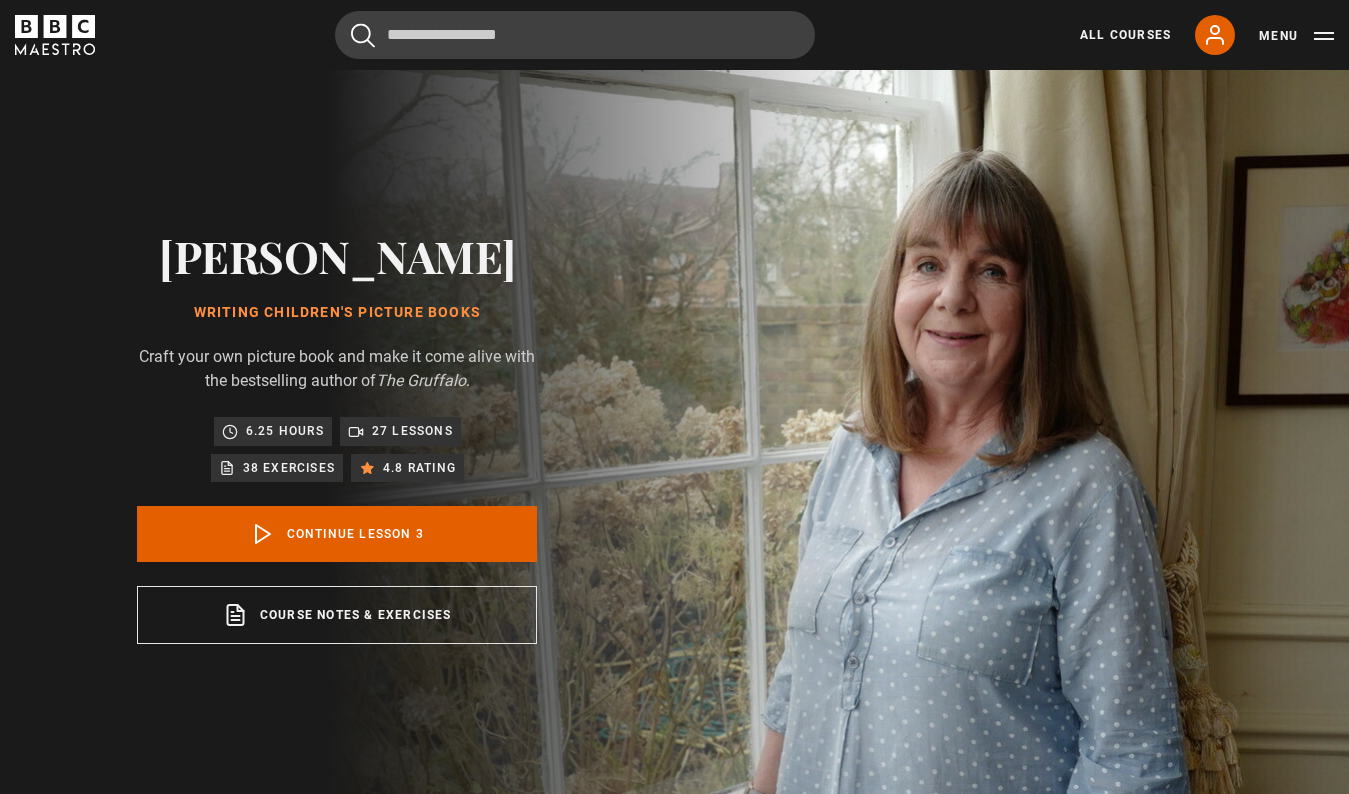 scroll, scrollTop: 0, scrollLeft: 0, axis: both 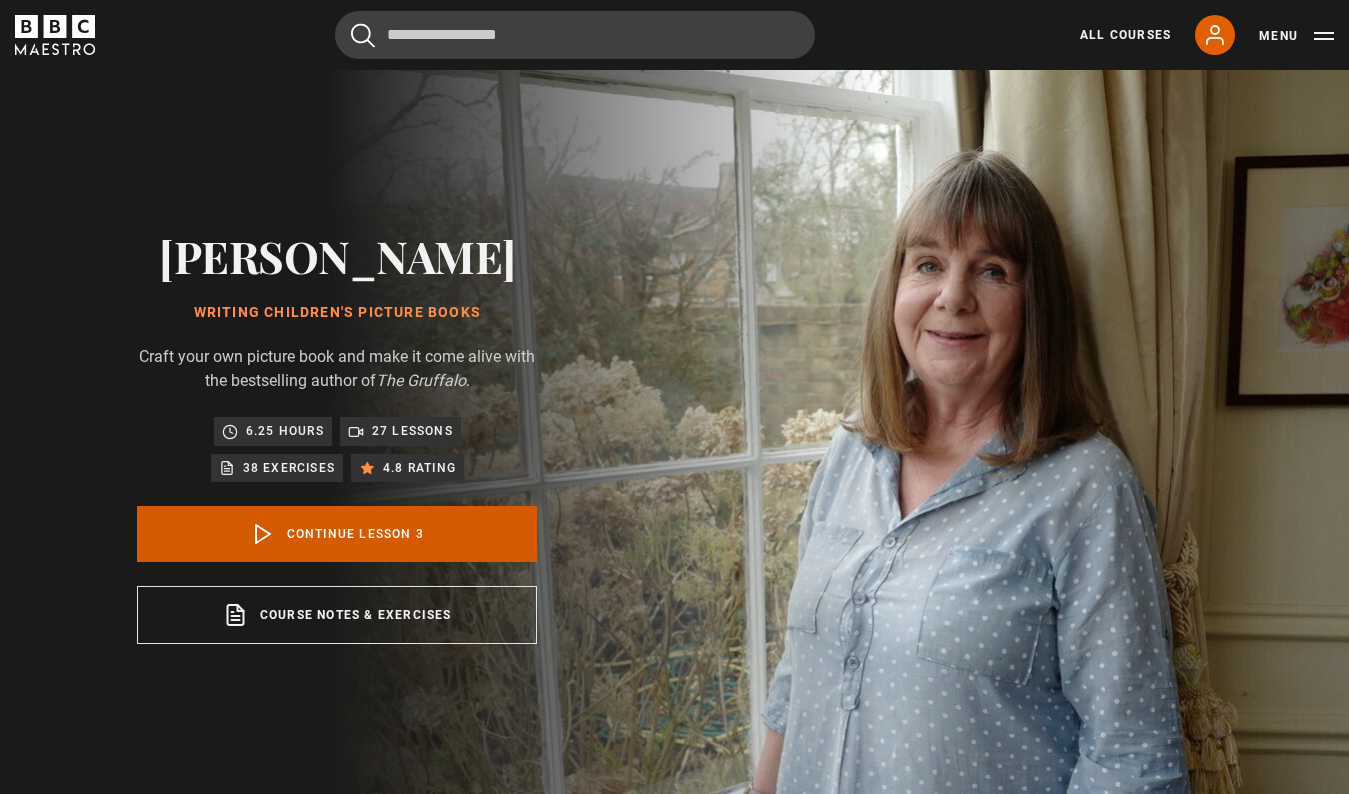 click on "Continue lesson 3" at bounding box center (337, 534) 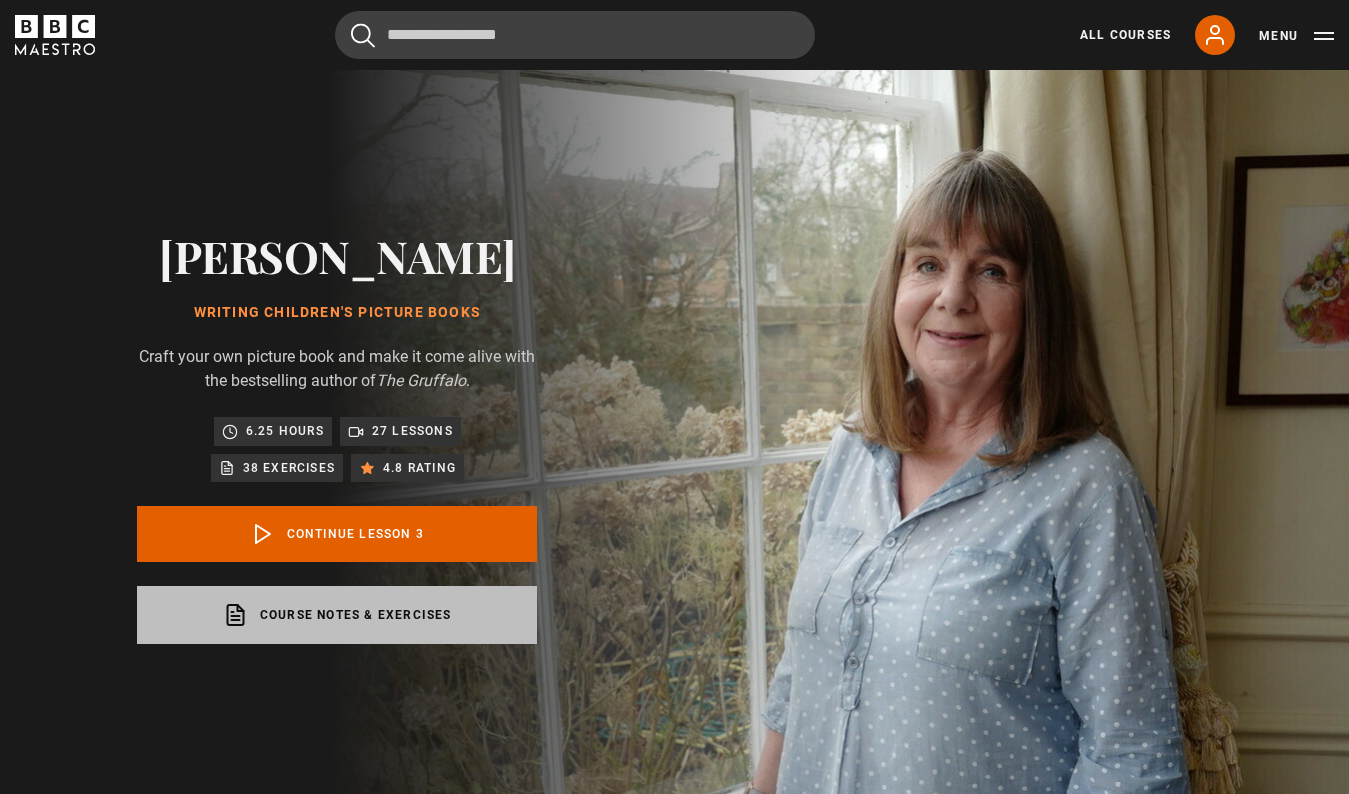 scroll, scrollTop: 804, scrollLeft: 0, axis: vertical 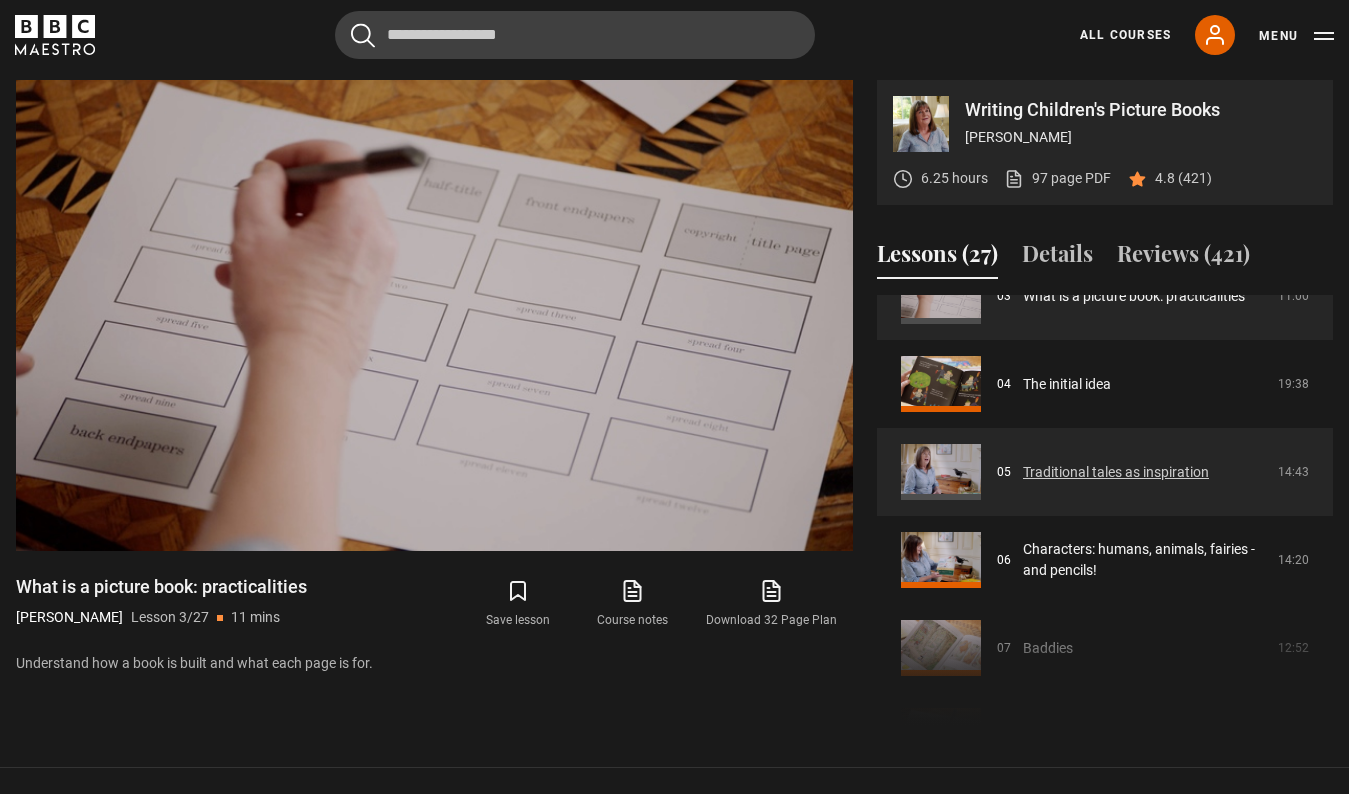 click on "Traditional tales as inspiration" at bounding box center (1116, 472) 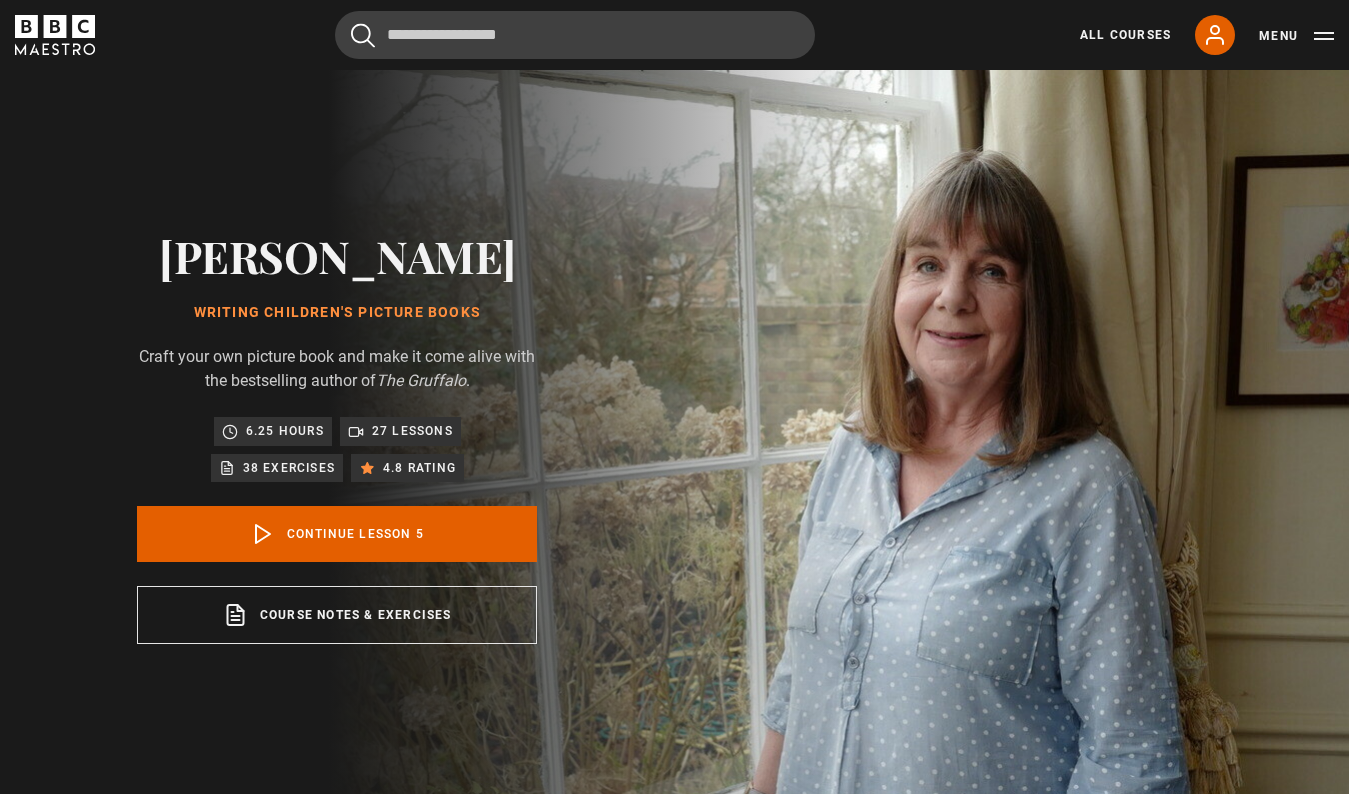 scroll, scrollTop: 804, scrollLeft: 0, axis: vertical 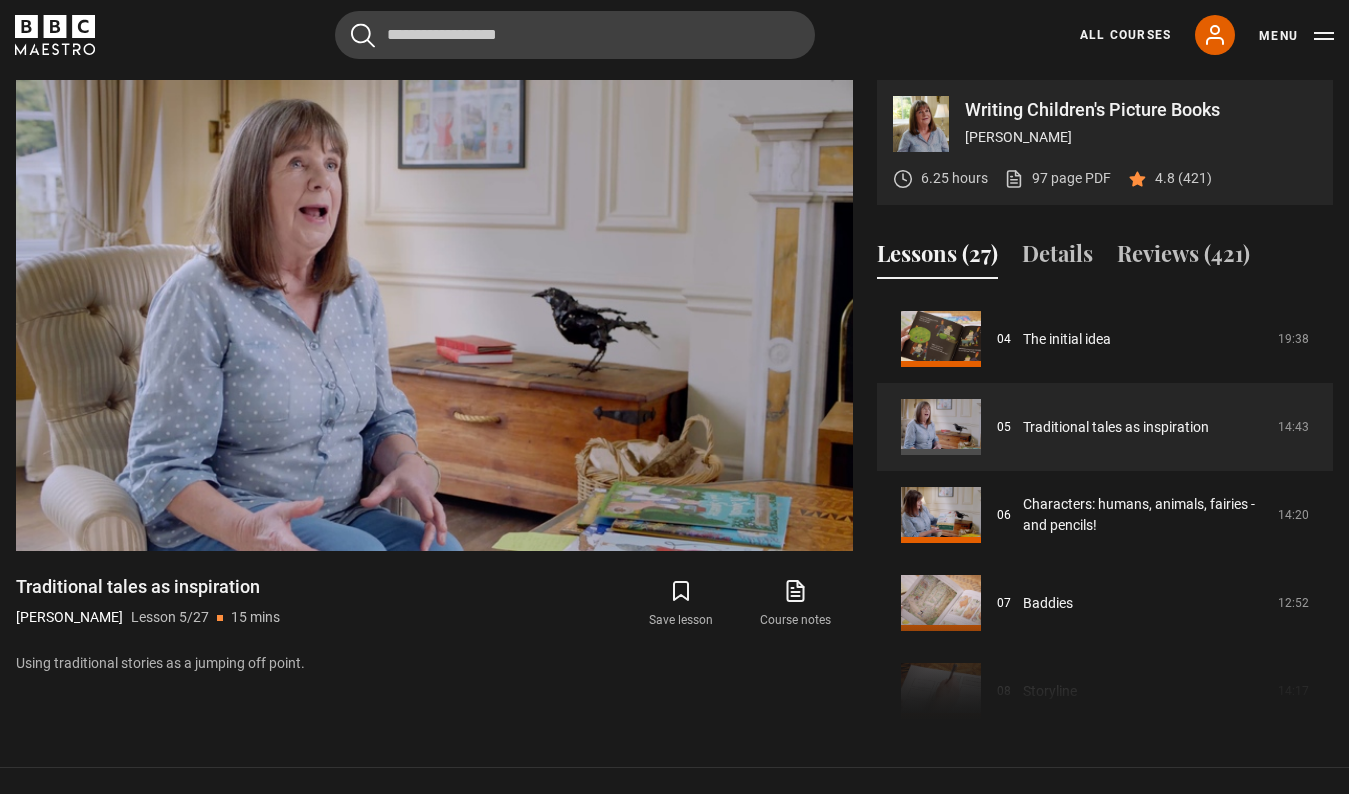 click on "Video Player is loading. Play Lesson Traditional tales as inspiration  10s Skip Back 10 seconds Pause 10s Skip Forward 10 seconds Loaded :  0.18% 00:01 Pause Mute Current Time  0:01 - Duration  14:44
[PERSON_NAME]
Lesson 5
Traditional tales as inspiration
1x Playback Rate 2x 1.5x 1x , selected 0.5x Captions captions off , selected English  Captions This is a modal window.
Lesson Completed
Up next
Characters: humans, animals, fairies - and pencils!
Cancel
Do you want to save this lesson?
Save lesson" at bounding box center [434, 315] 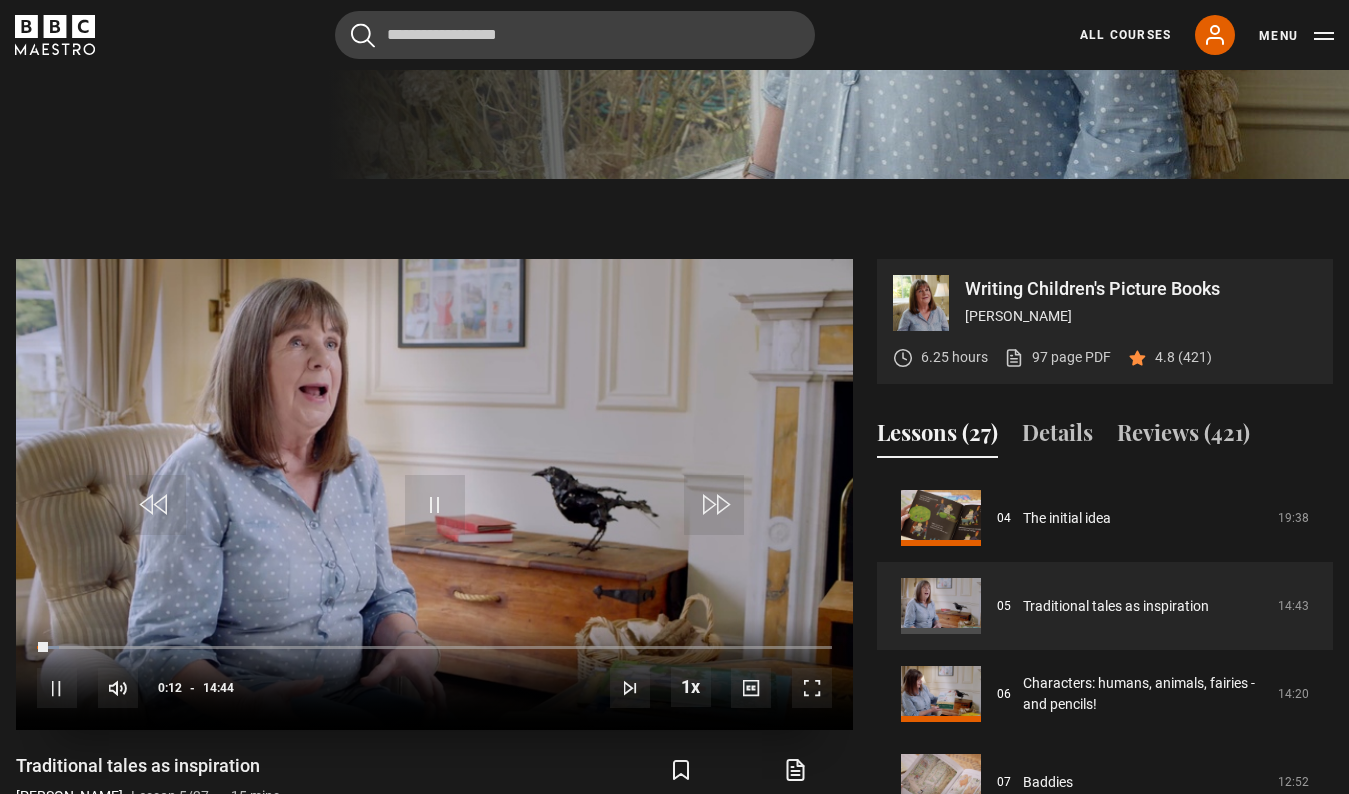 scroll, scrollTop: 624, scrollLeft: 0, axis: vertical 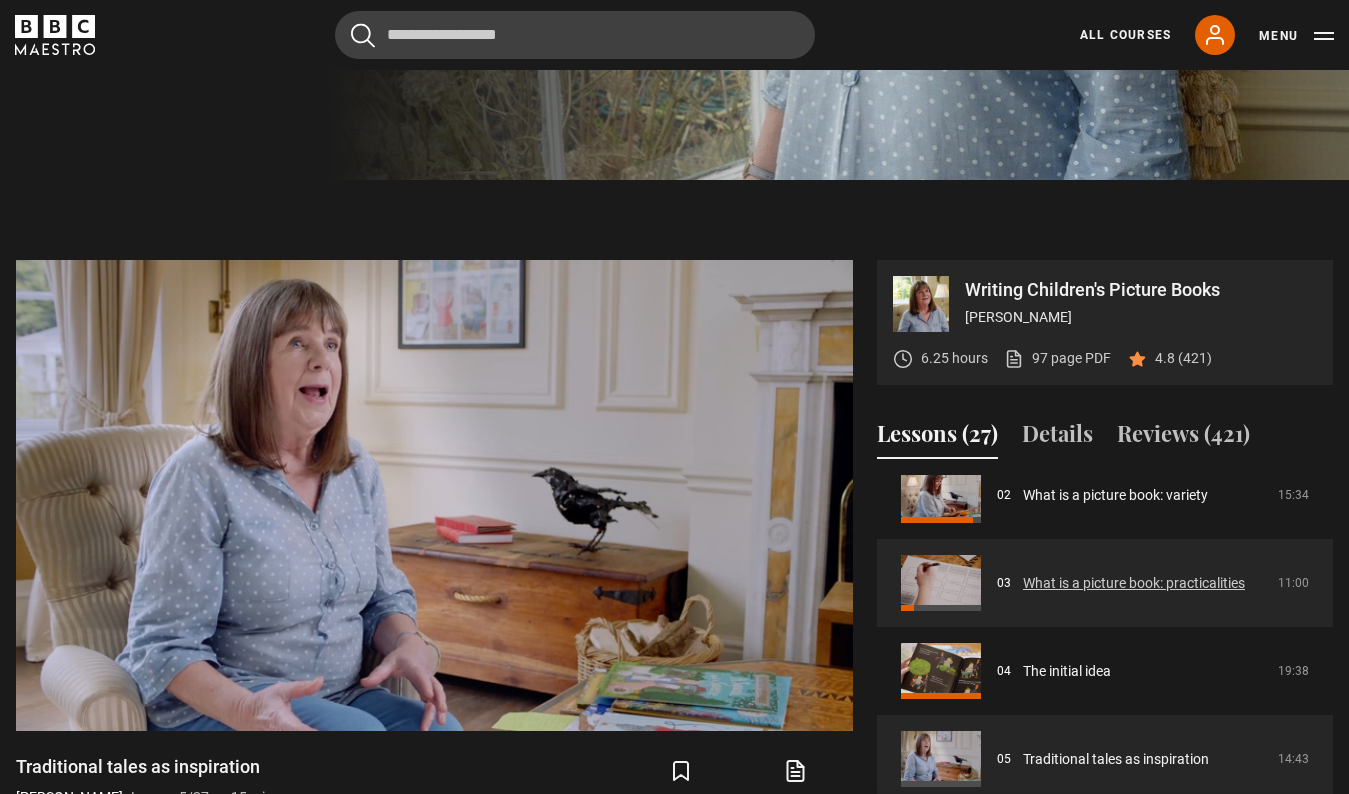 click on "What is a picture book: practicalities" at bounding box center (1134, 583) 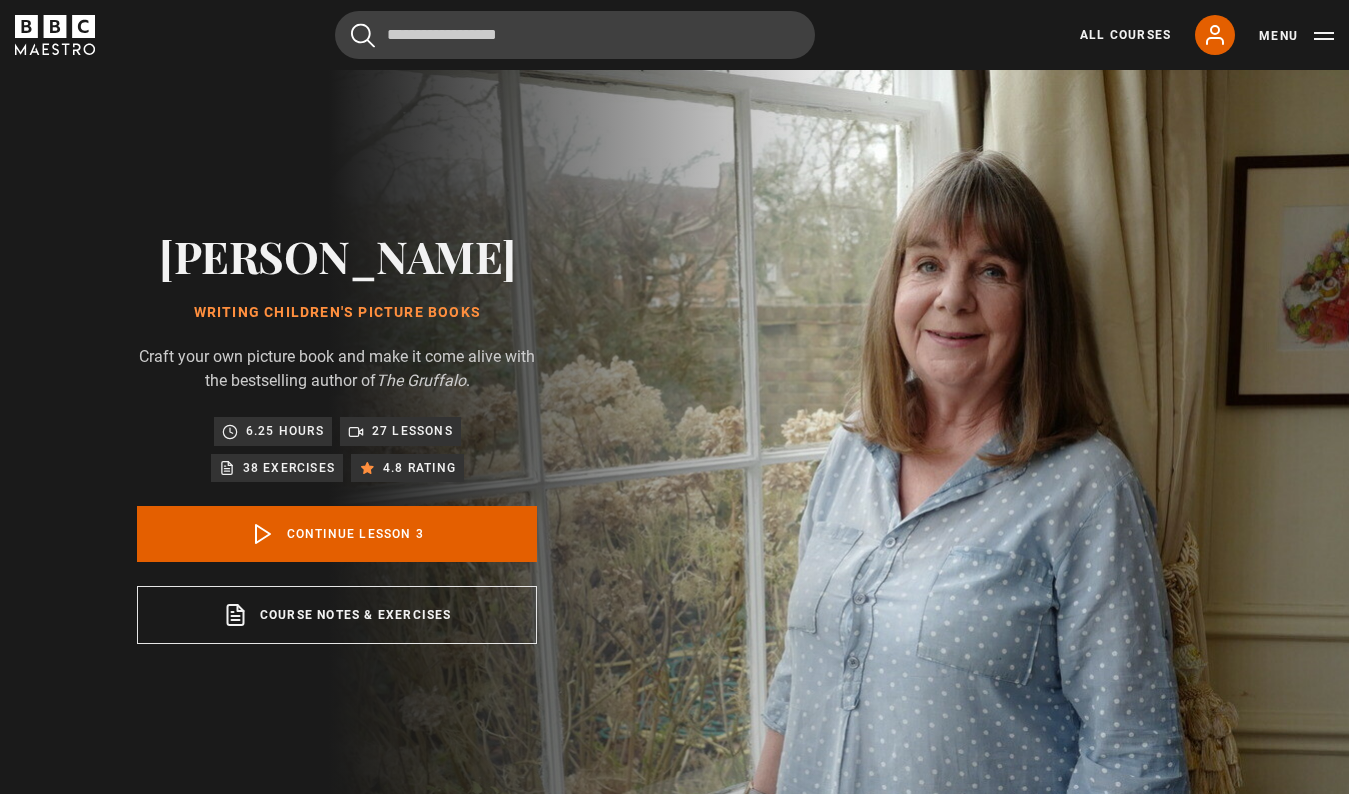 scroll, scrollTop: 804, scrollLeft: 0, axis: vertical 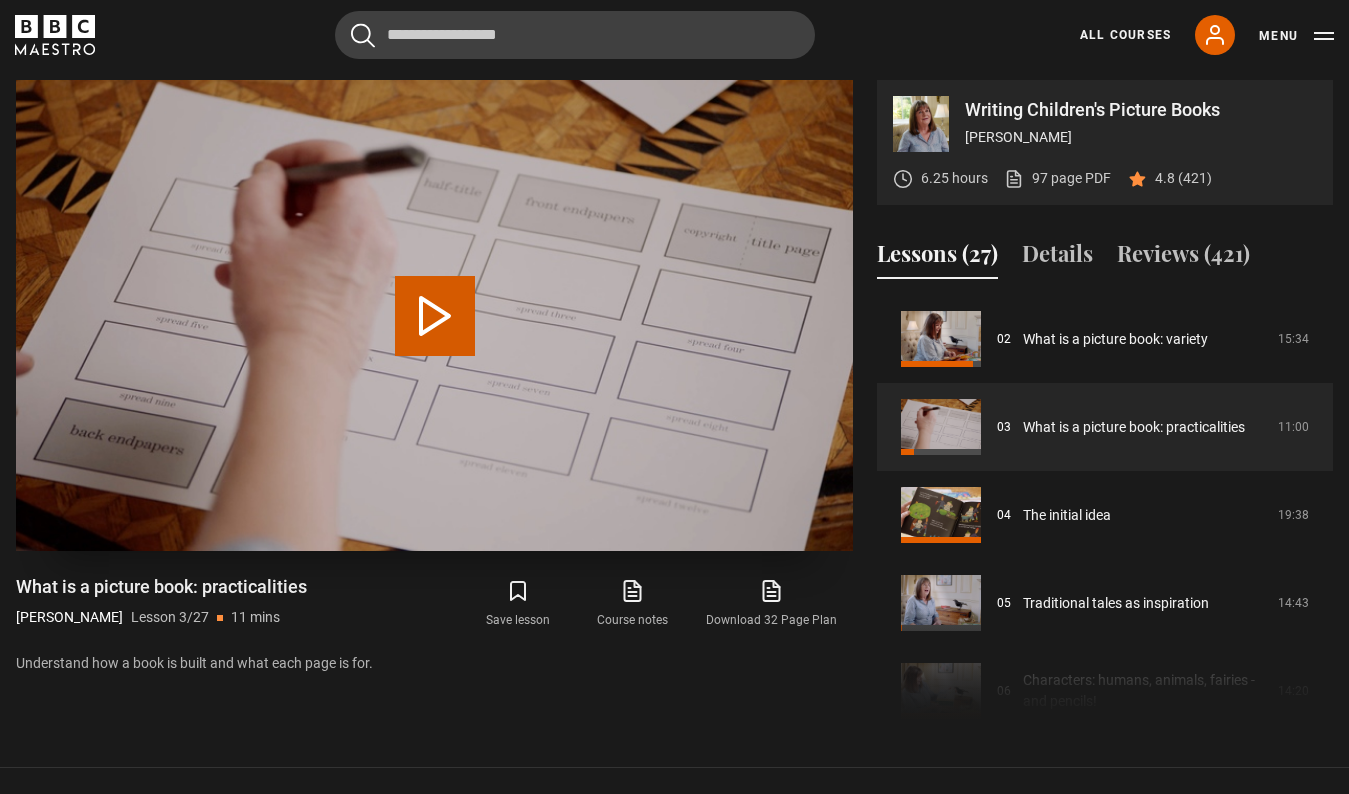 click on "Play Lesson What is a picture book: practicalities" at bounding box center (435, 316) 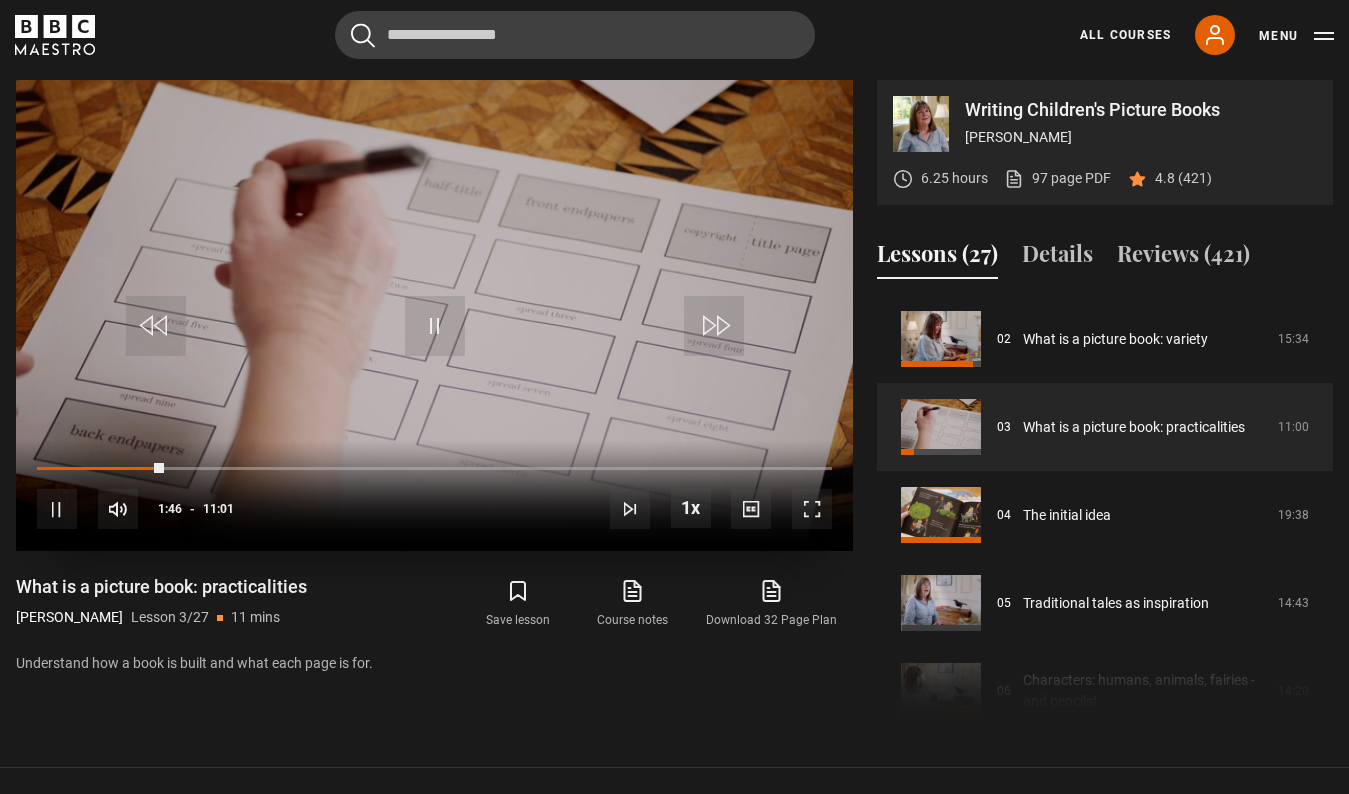 click at bounding box center [435, 326] 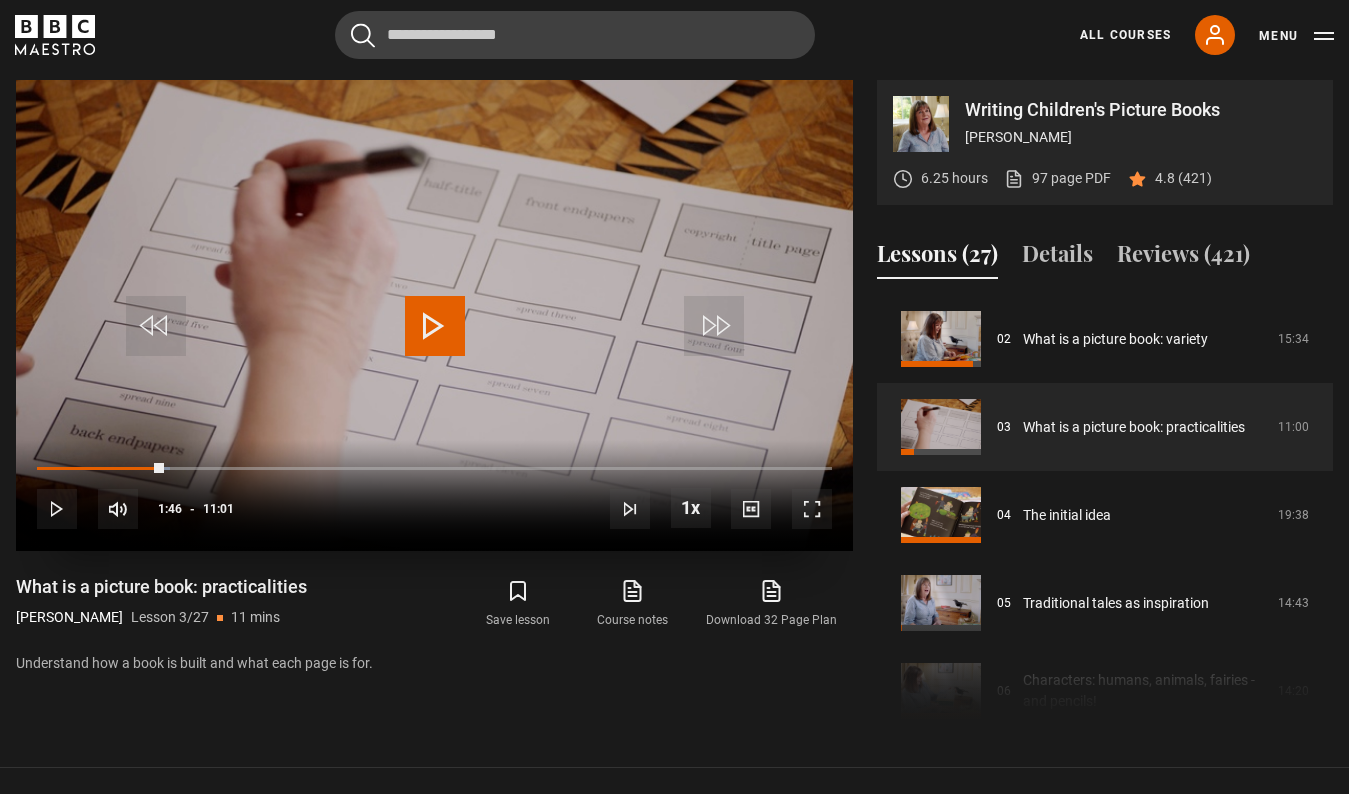 click at bounding box center (435, 326) 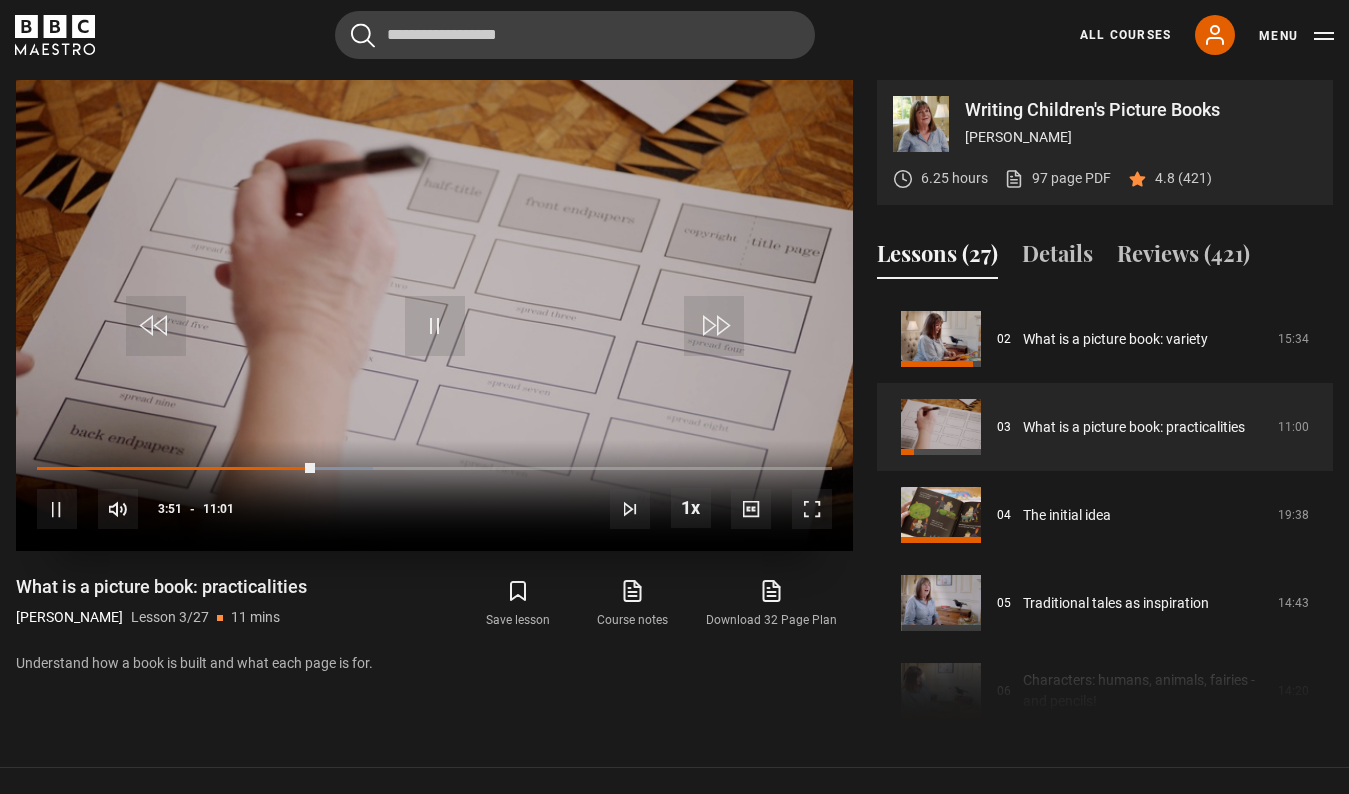 click at bounding box center (435, 326) 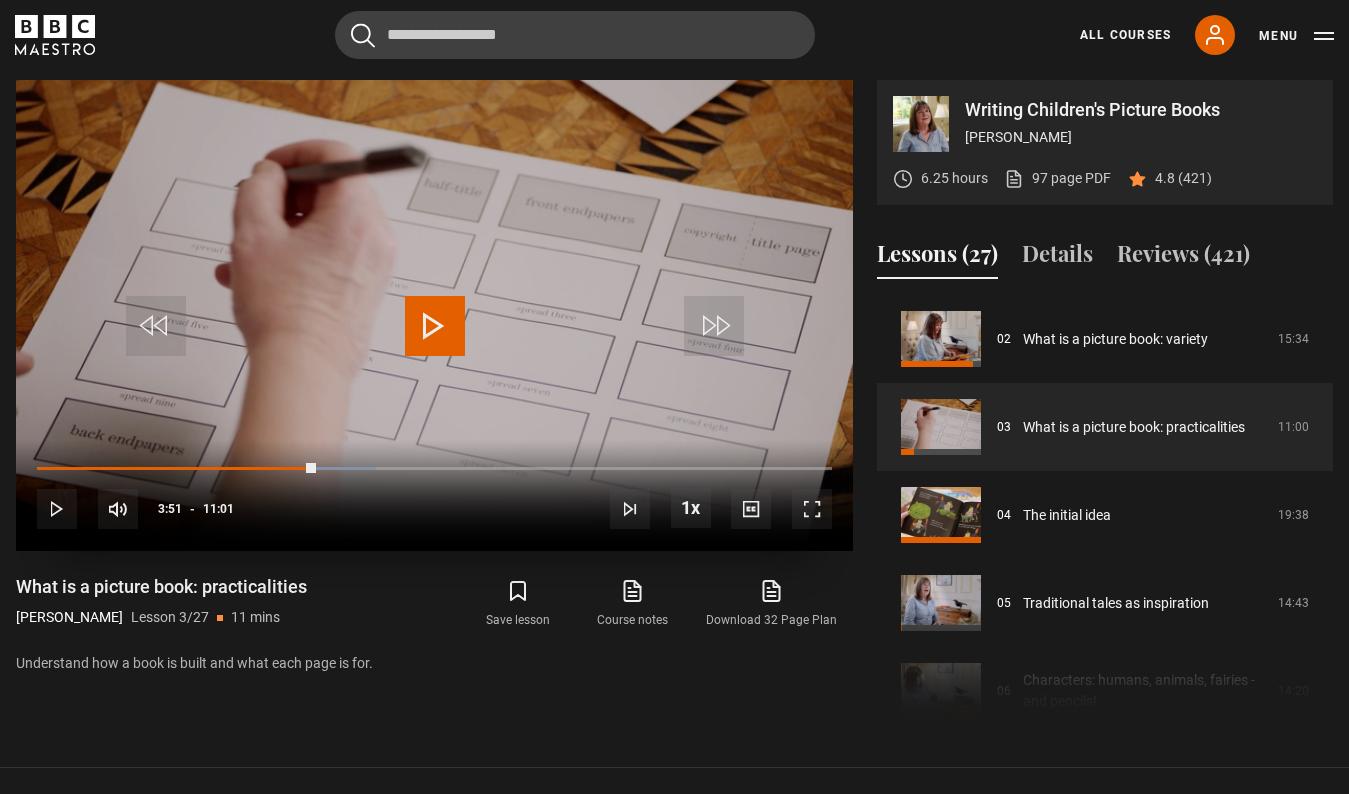 click at bounding box center [435, 326] 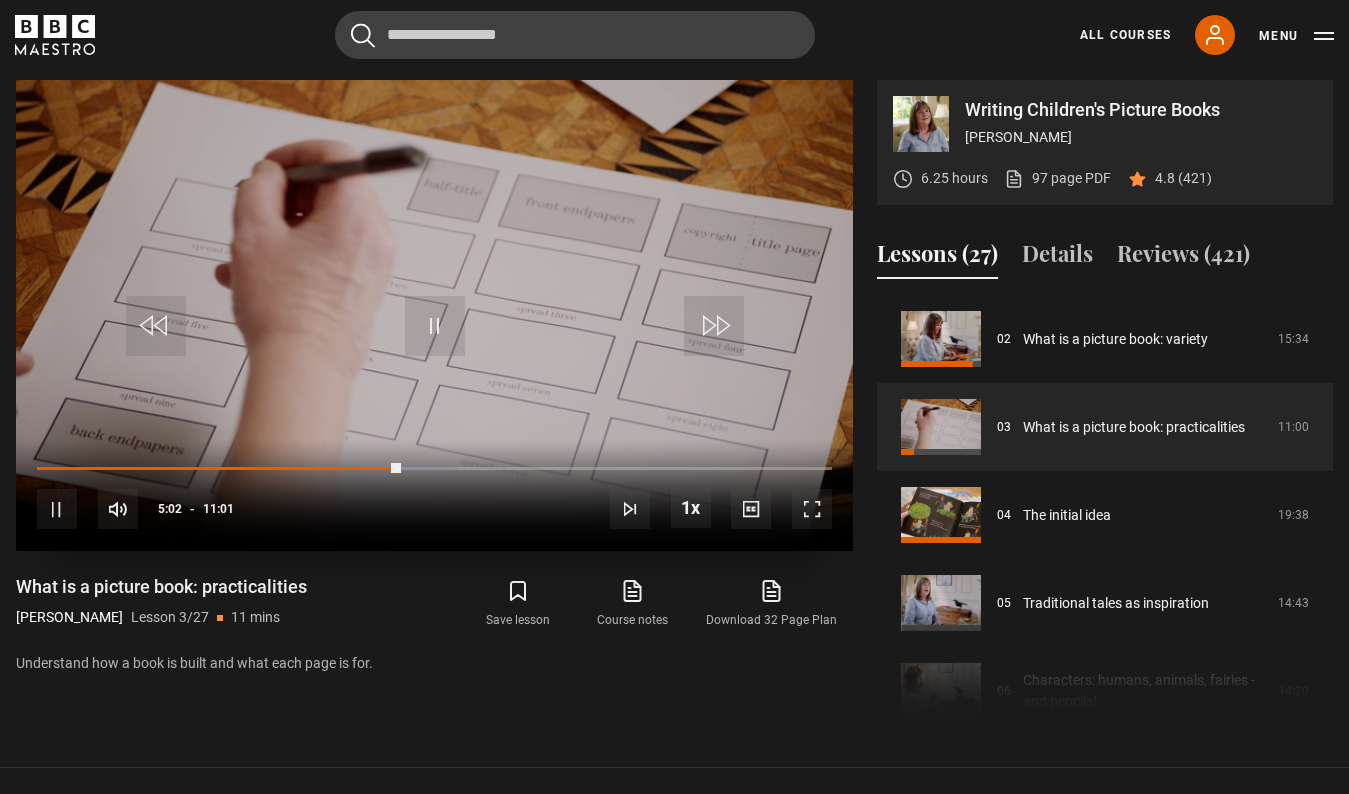 click at bounding box center [812, 509] 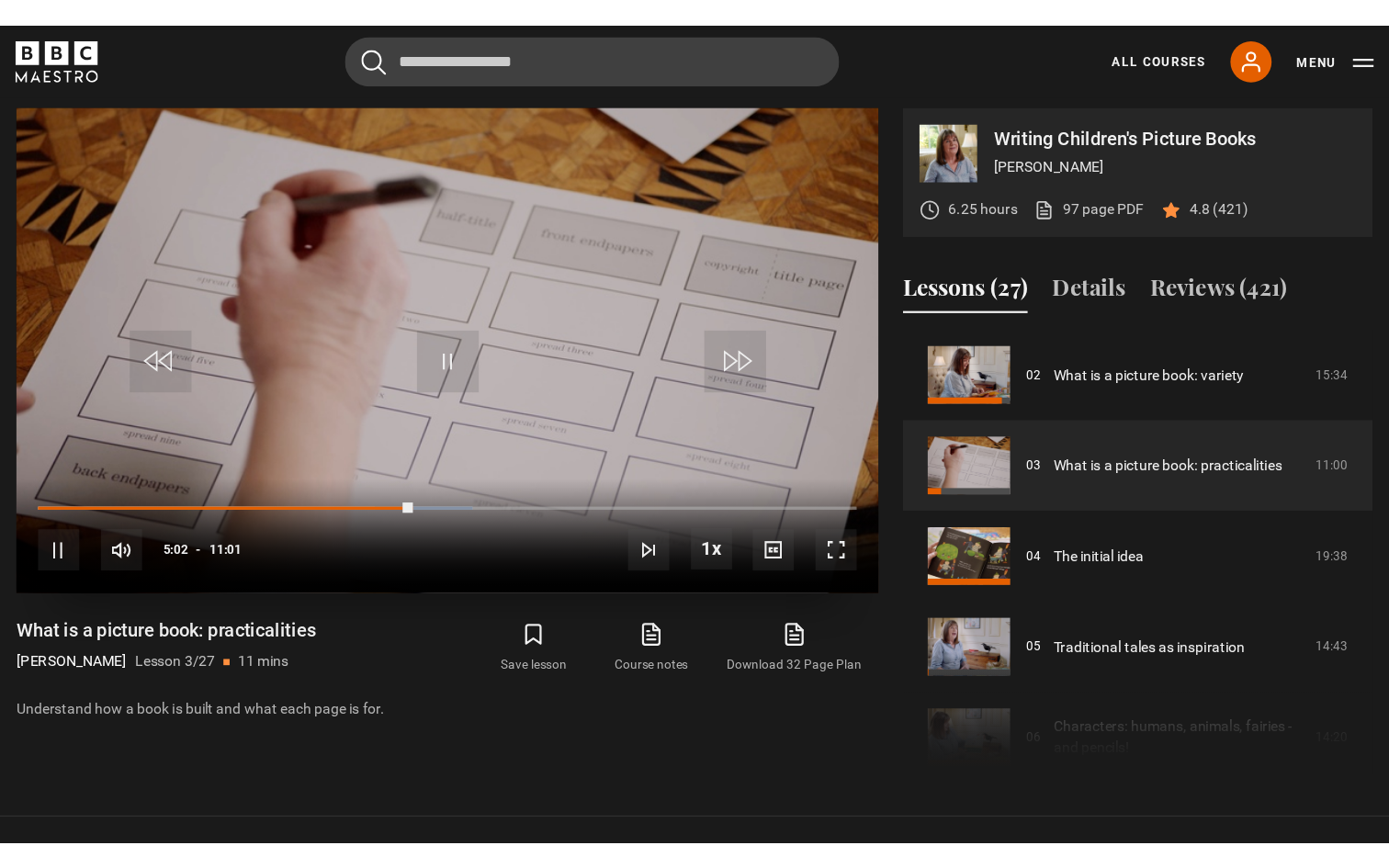 scroll, scrollTop: 0, scrollLeft: 0, axis: both 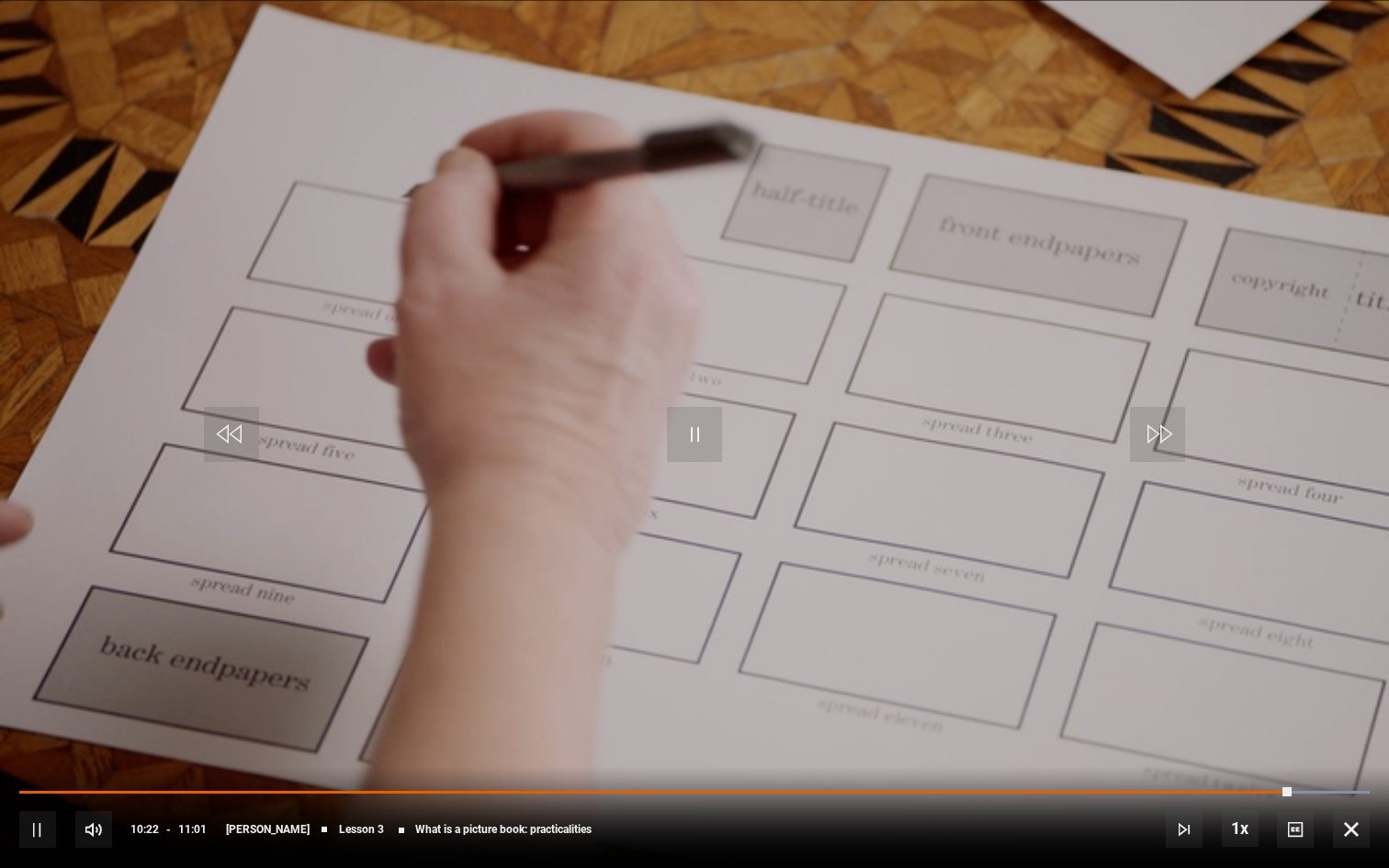 click at bounding box center (1351, 829) 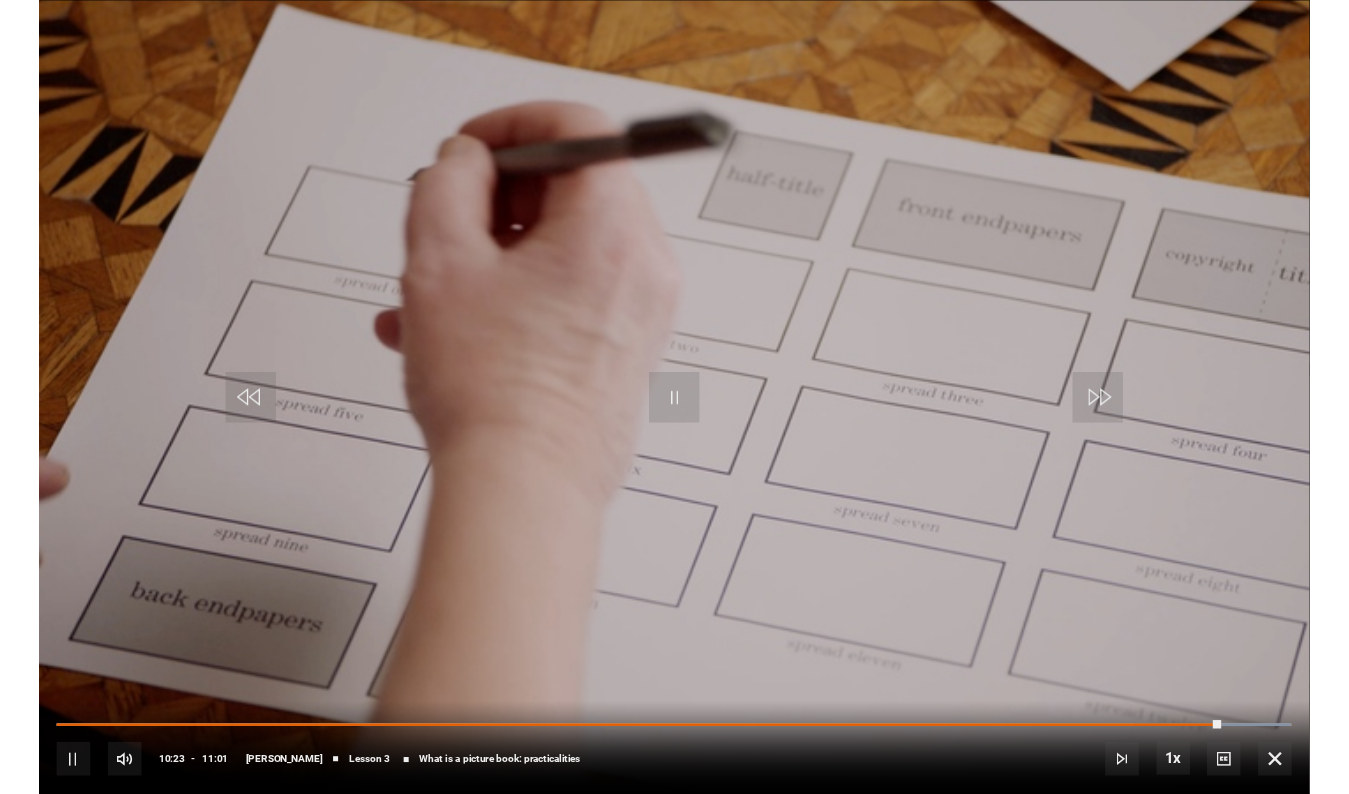 scroll, scrollTop: 804, scrollLeft: 0, axis: vertical 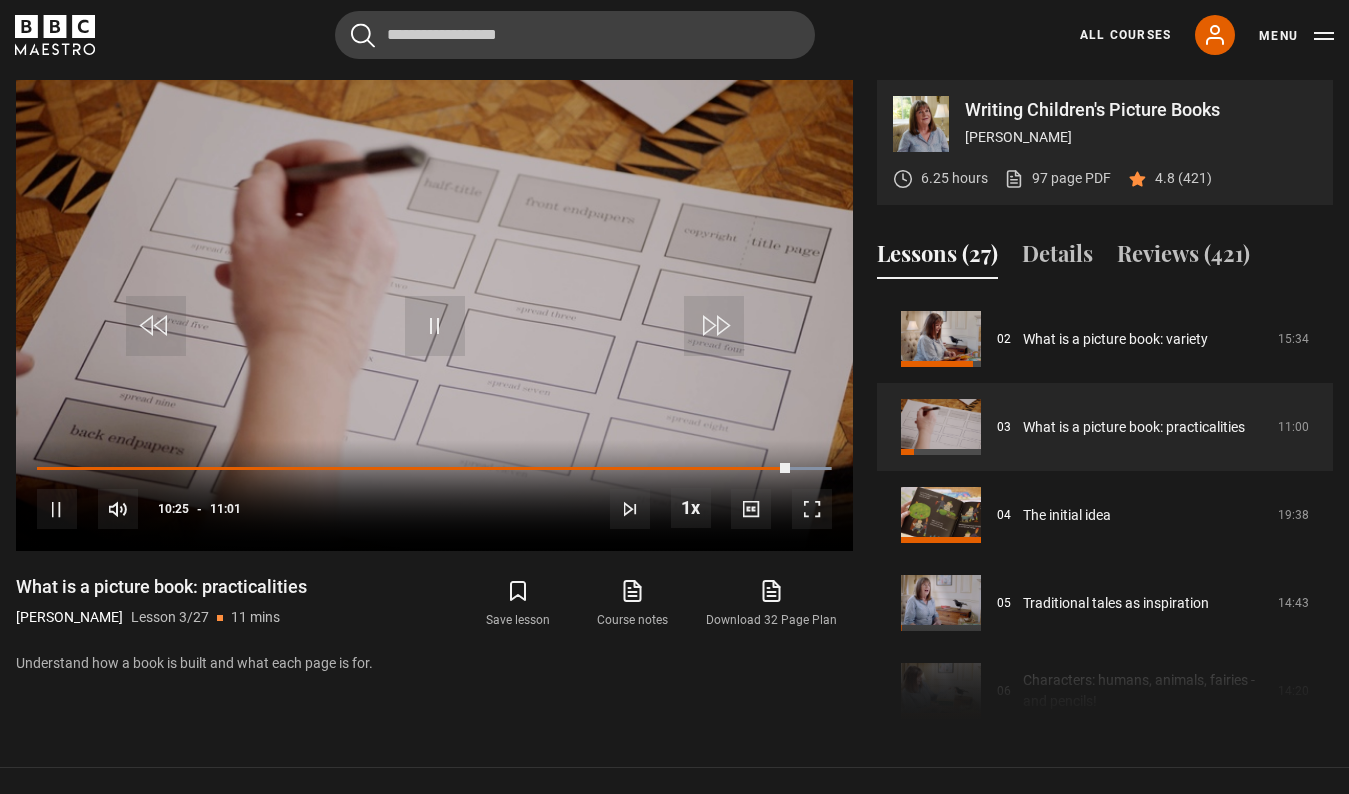 click on "Menu" at bounding box center [1296, 36] 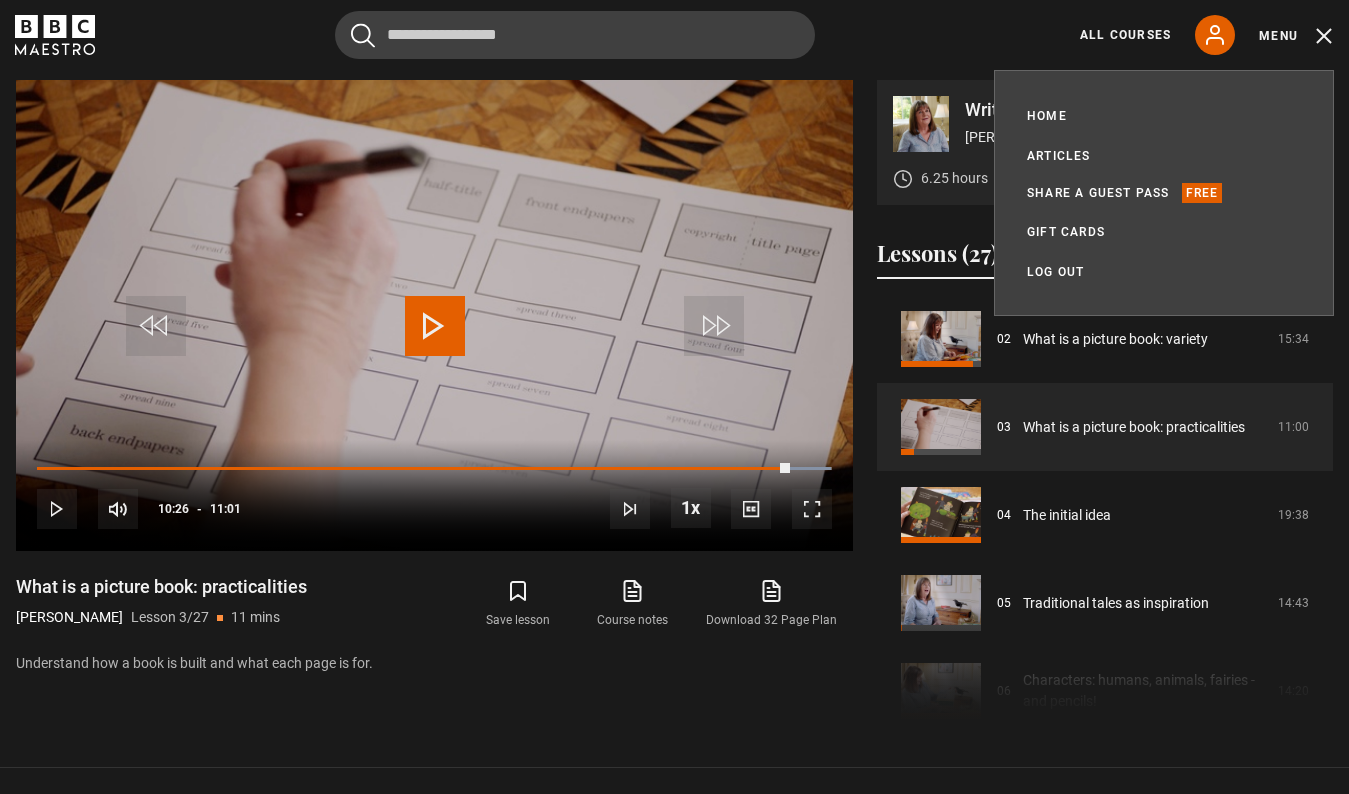 click on "Menu" at bounding box center (1296, 36) 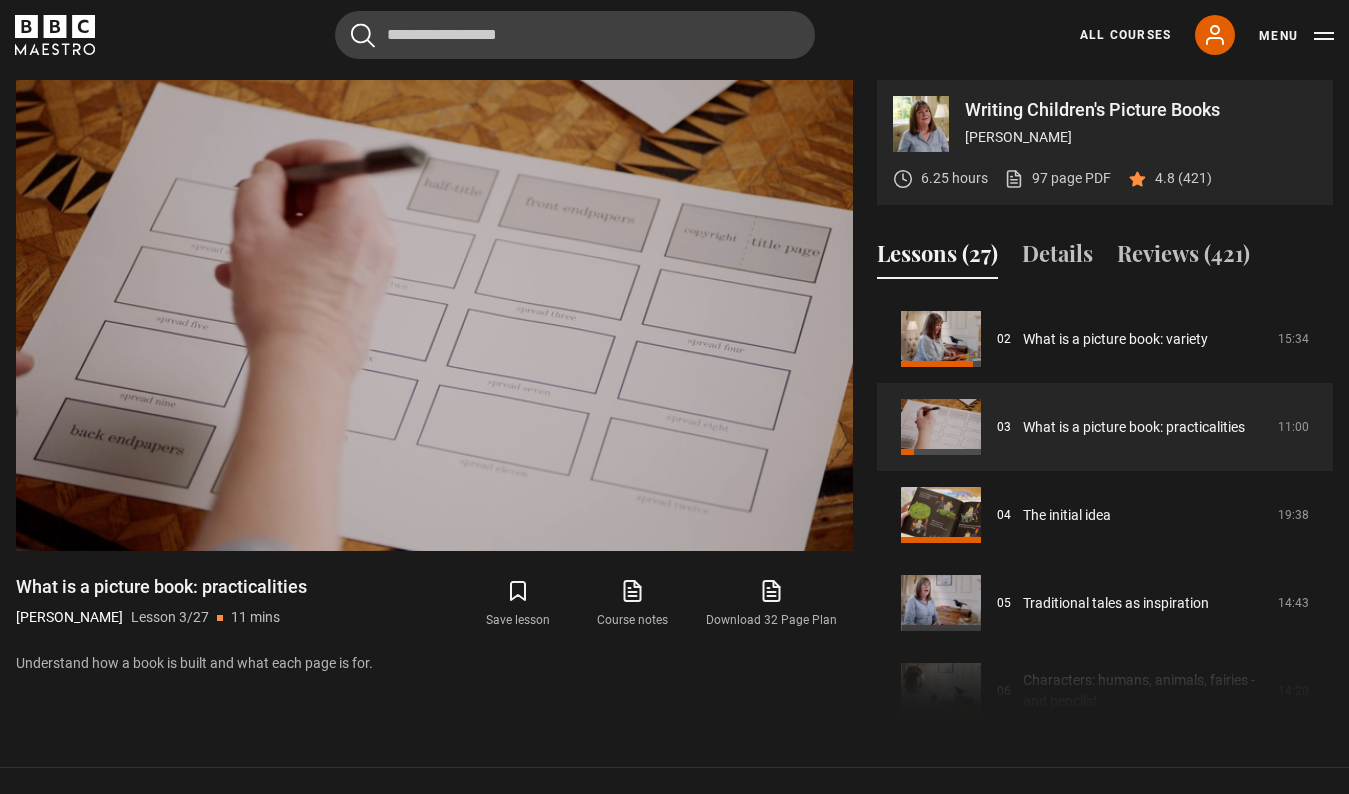 click on "Menu" at bounding box center [1296, 36] 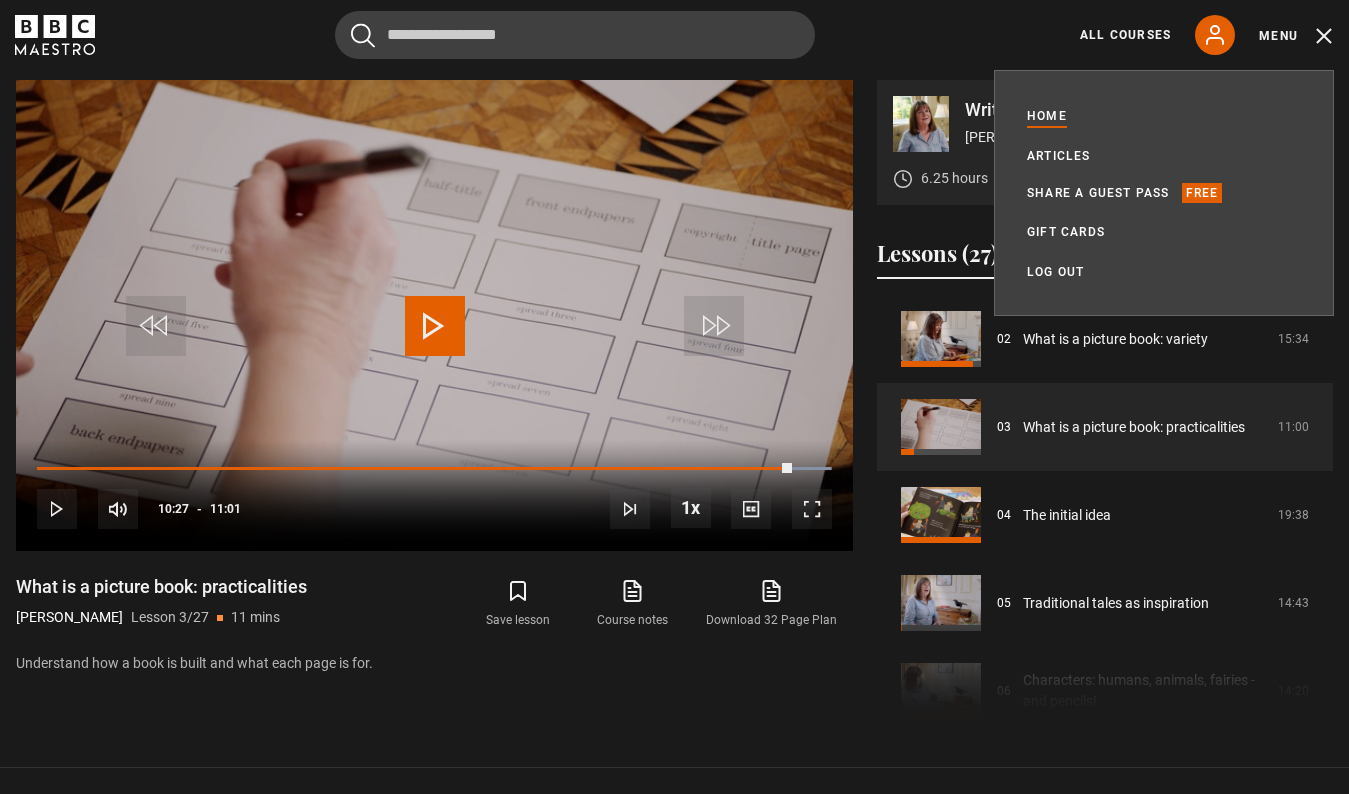 click on "Home" at bounding box center (1047, 116) 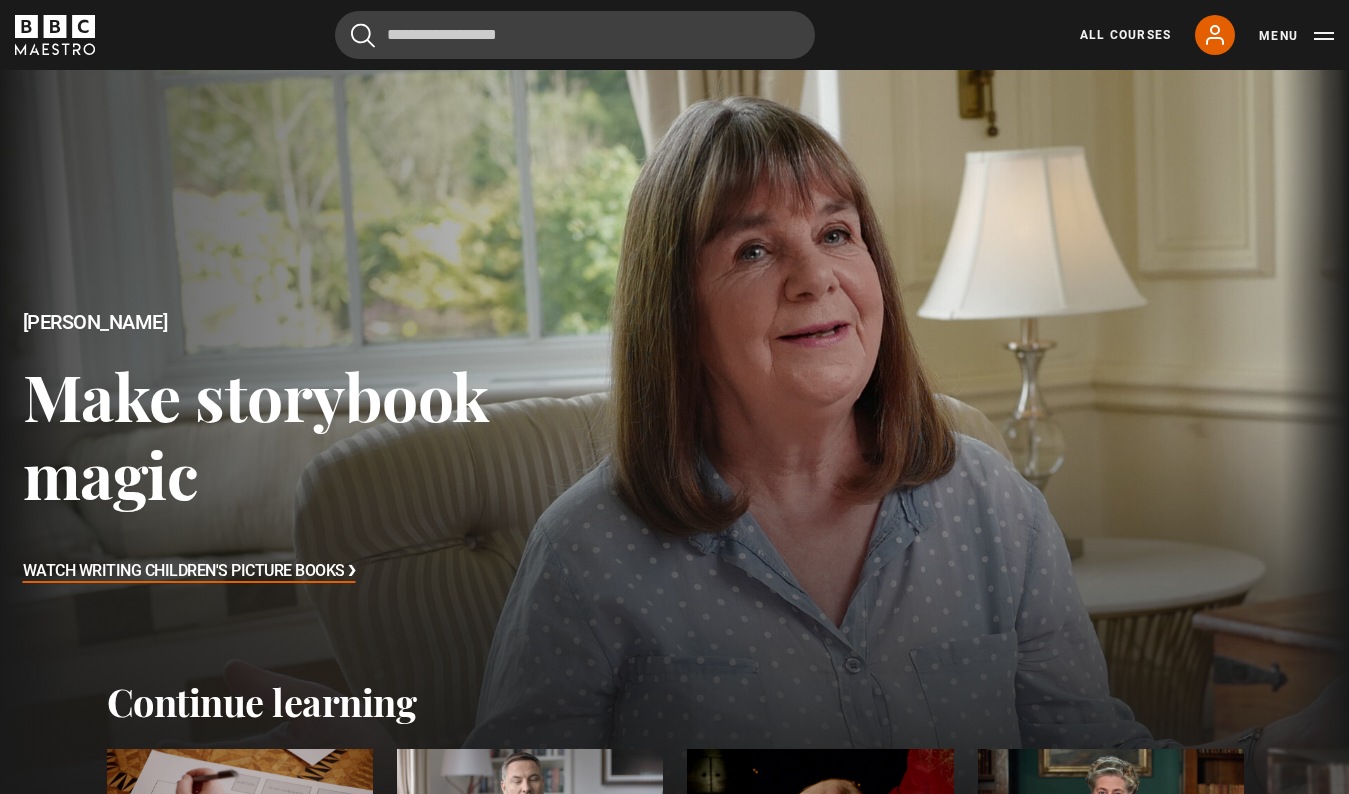 scroll, scrollTop: 0, scrollLeft: 0, axis: both 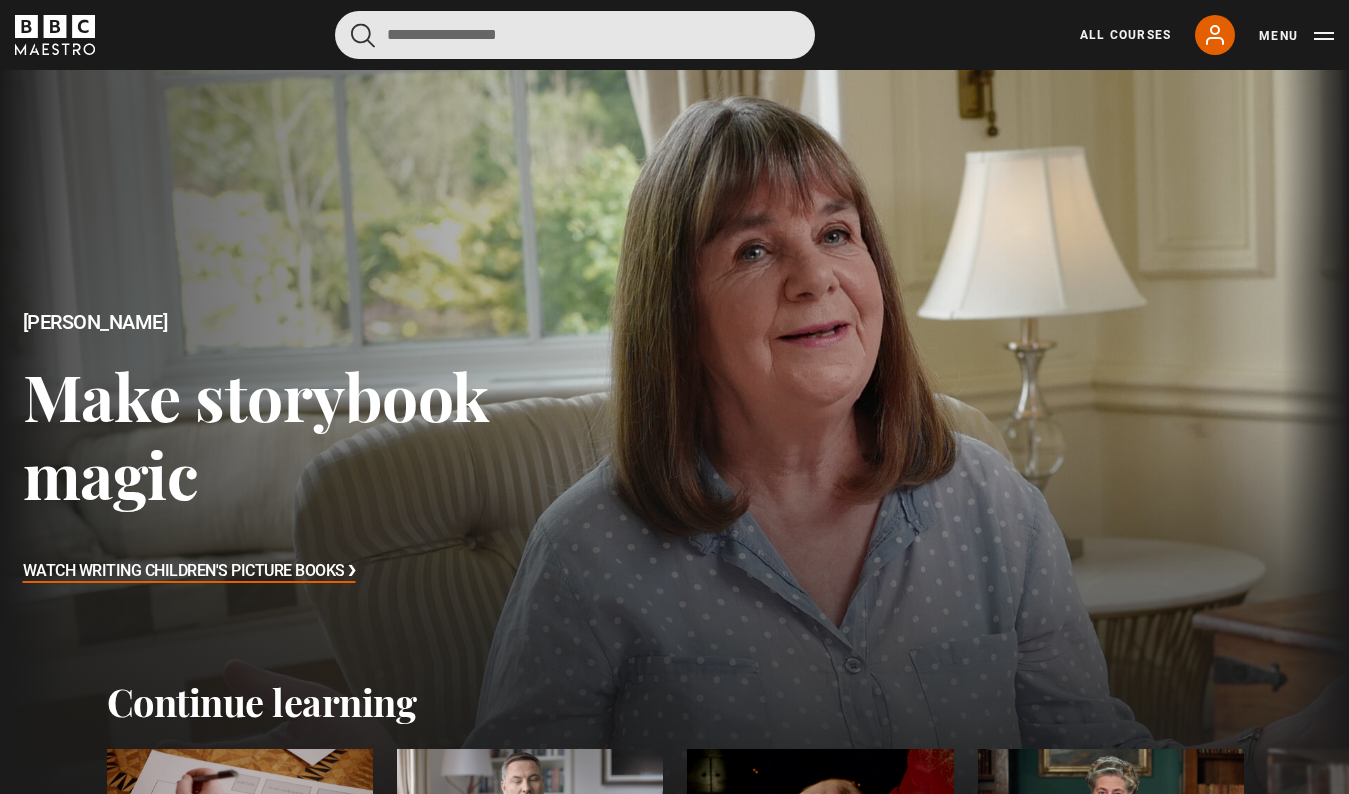 click at bounding box center [575, 35] 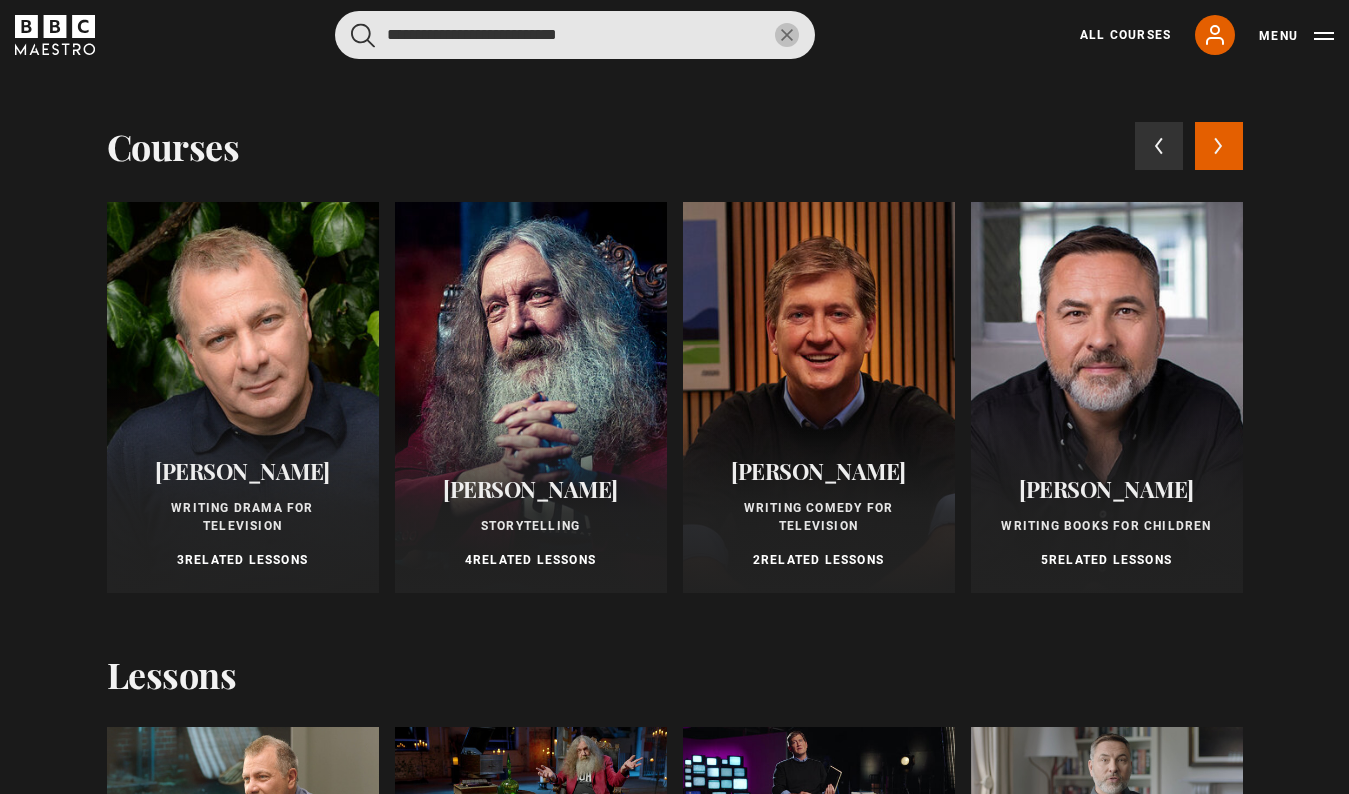 type on "**********" 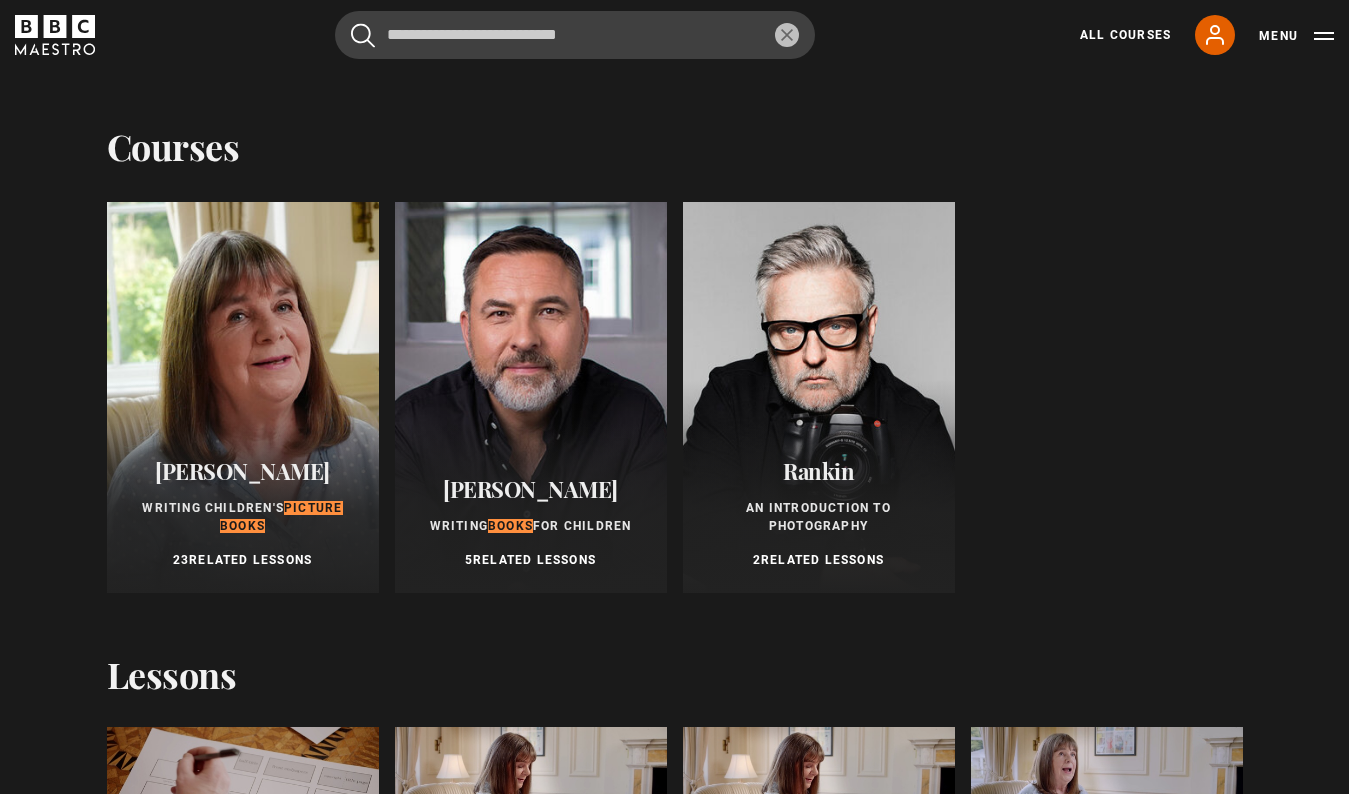 scroll, scrollTop: 0, scrollLeft: 0, axis: both 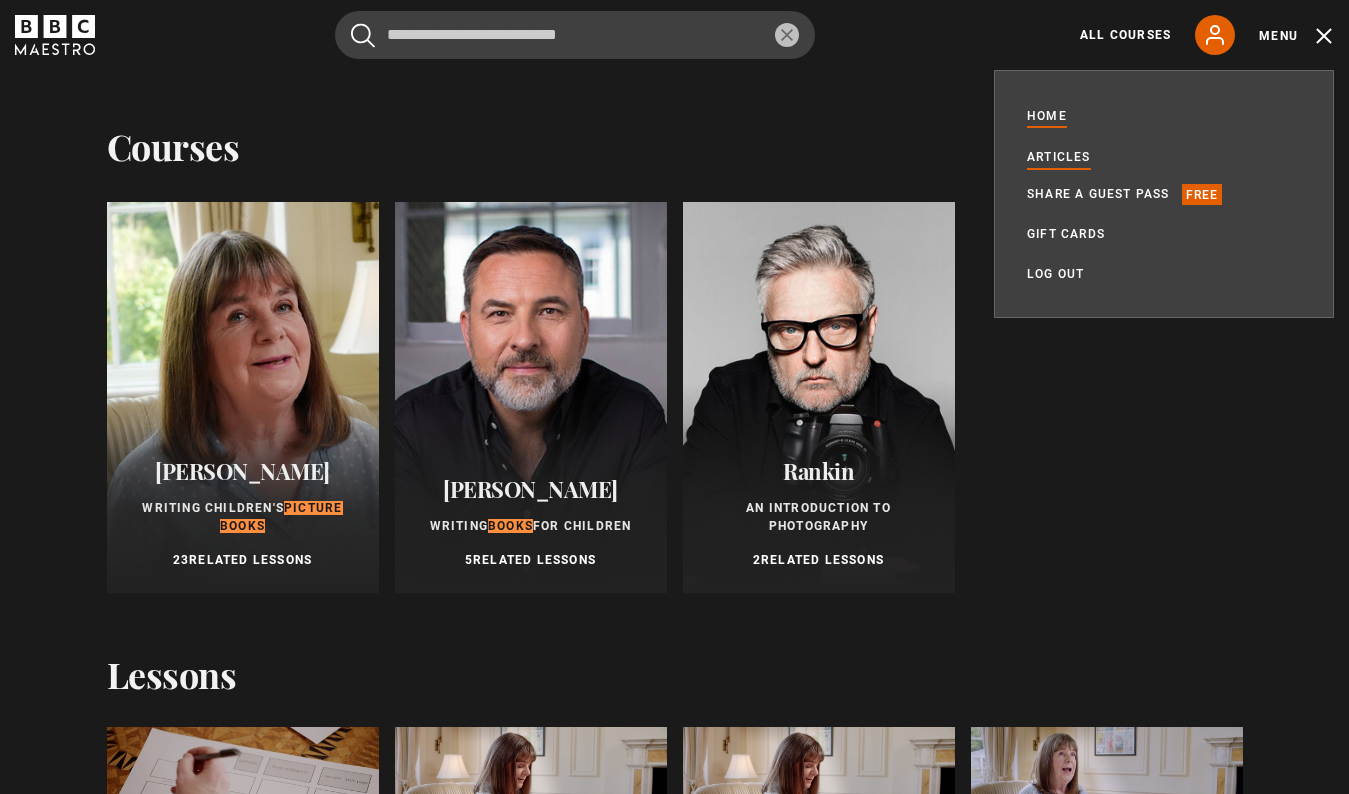 click on "Articles" at bounding box center [1059, 157] 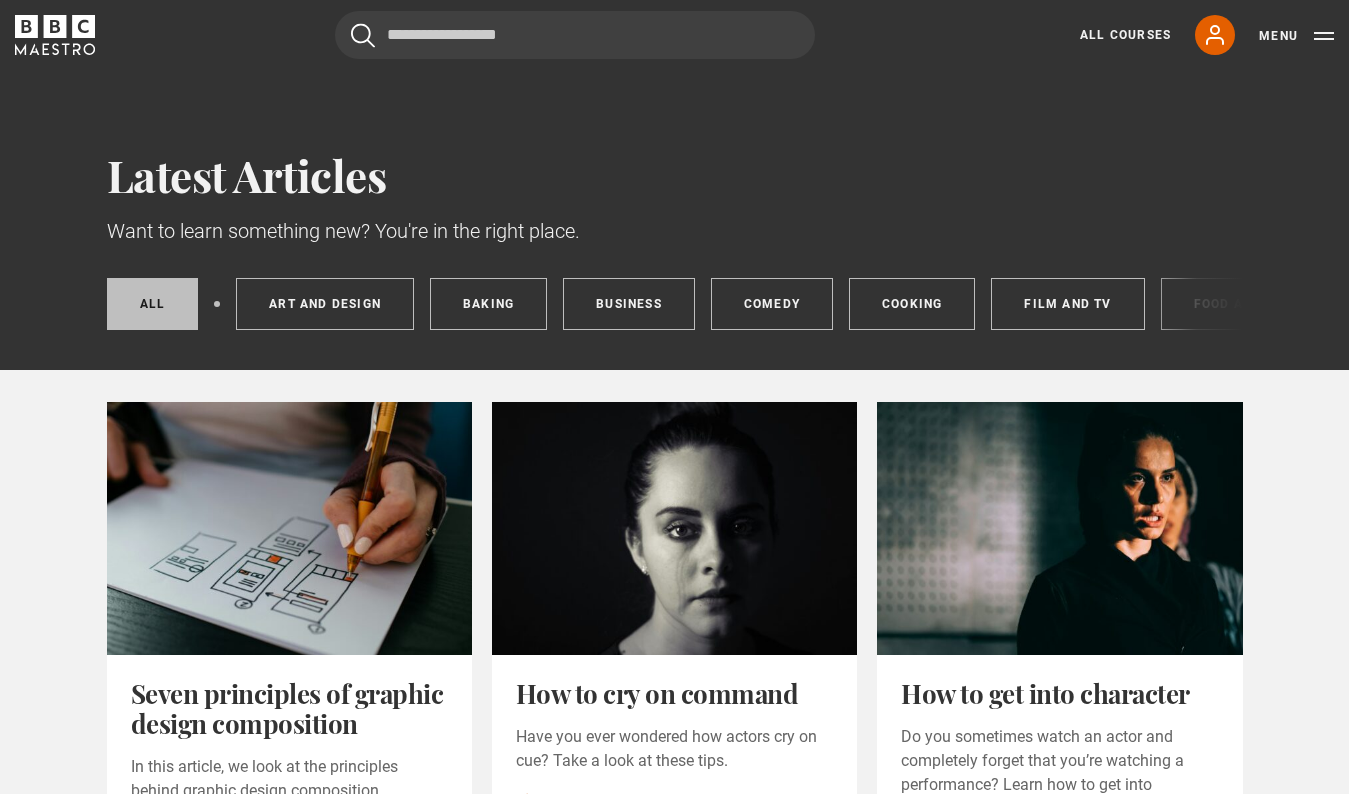 scroll, scrollTop: 0, scrollLeft: 0, axis: both 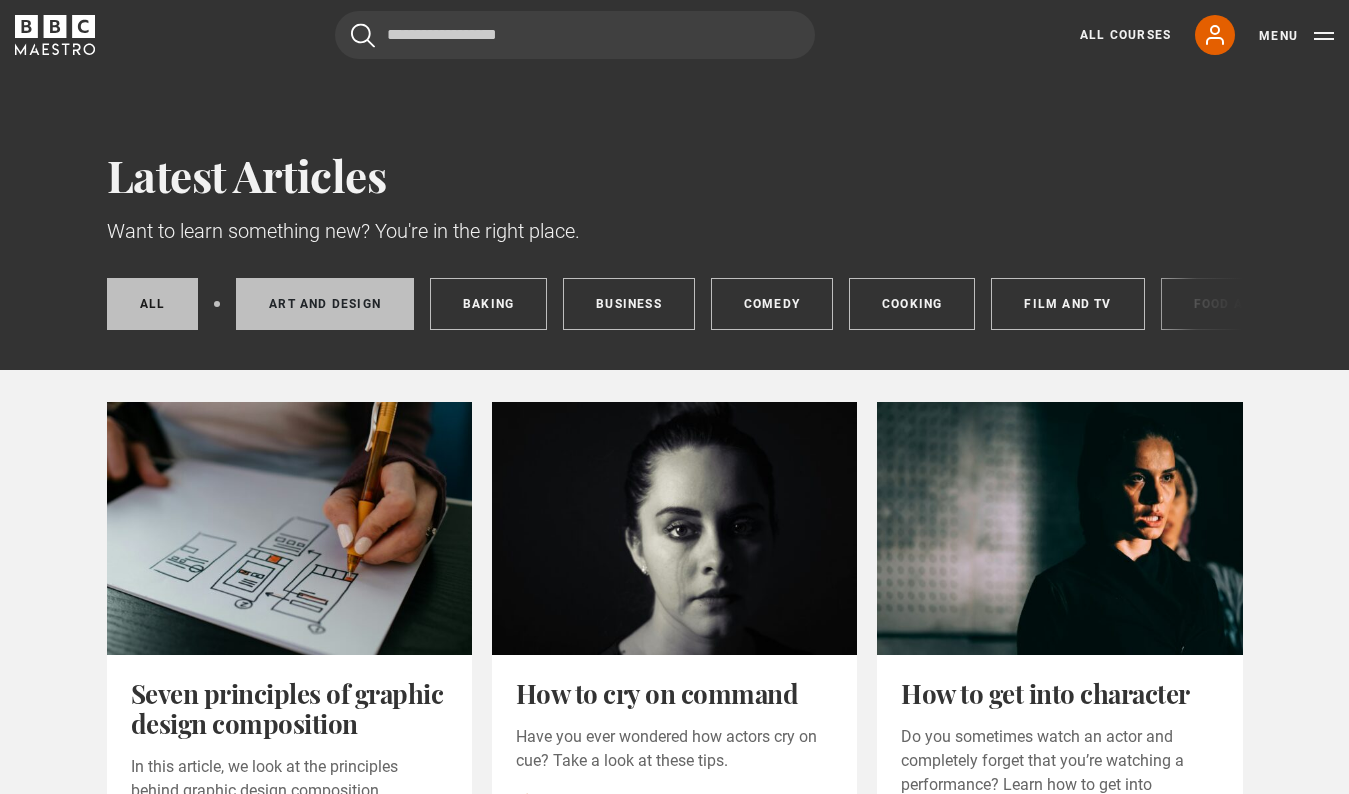 click on "Art and Design" at bounding box center [325, 304] 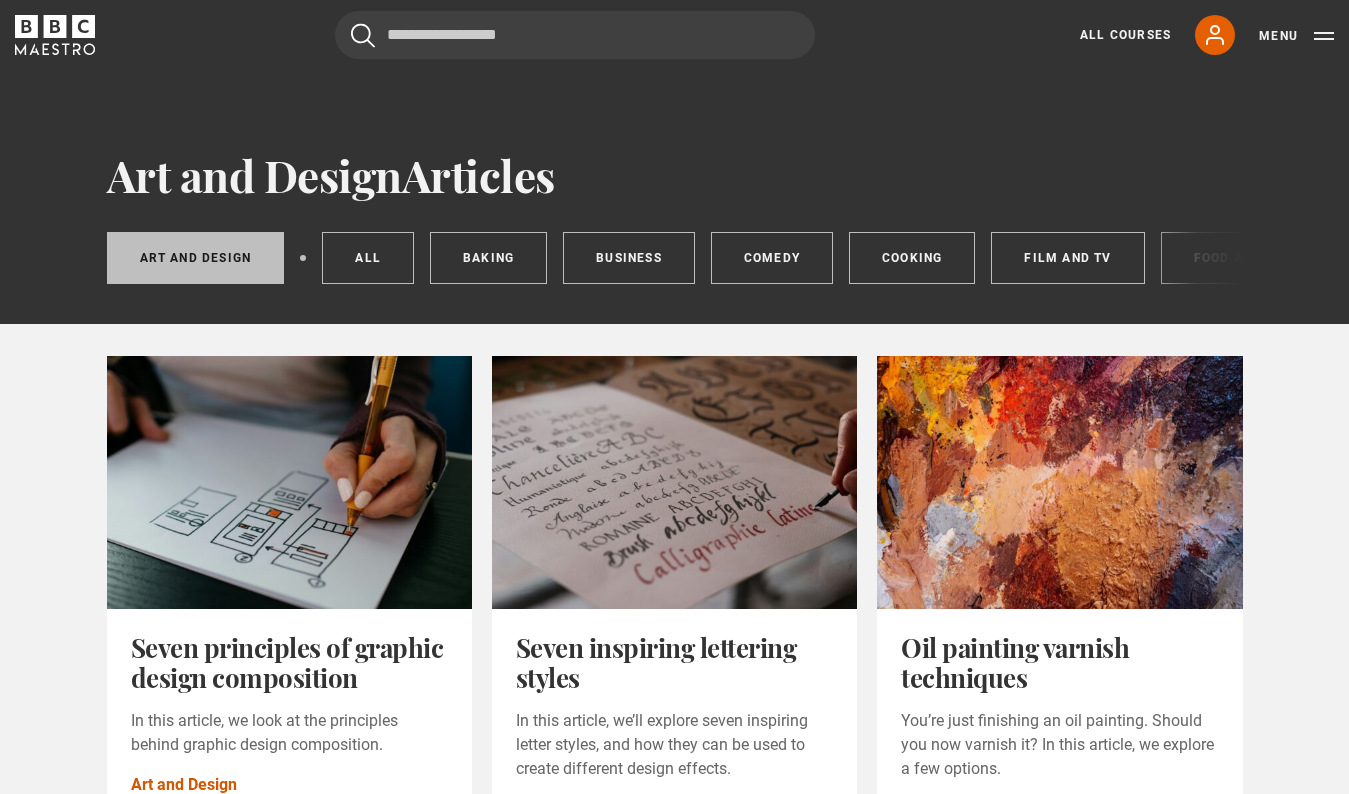 scroll, scrollTop: 0, scrollLeft: 0, axis: both 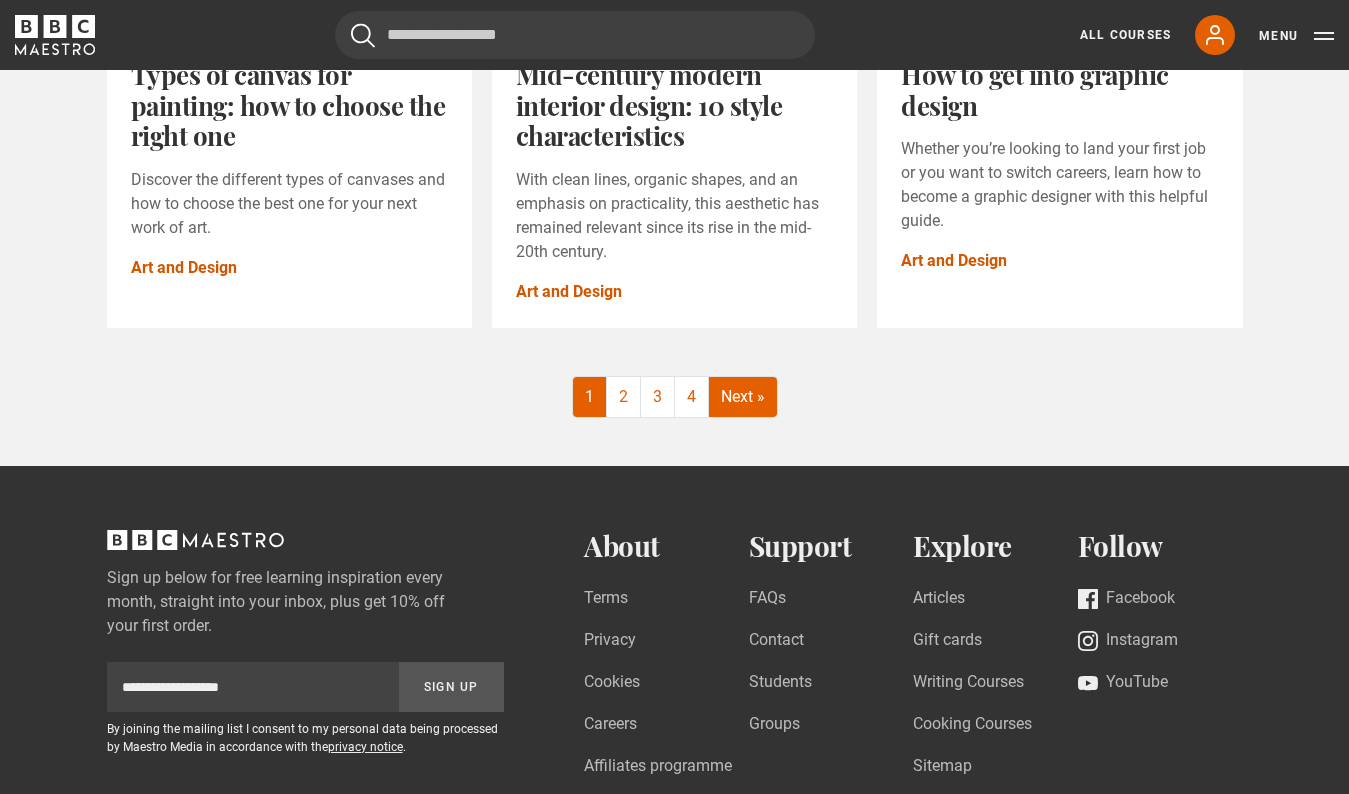 click on "Next »" at bounding box center (743, 397) 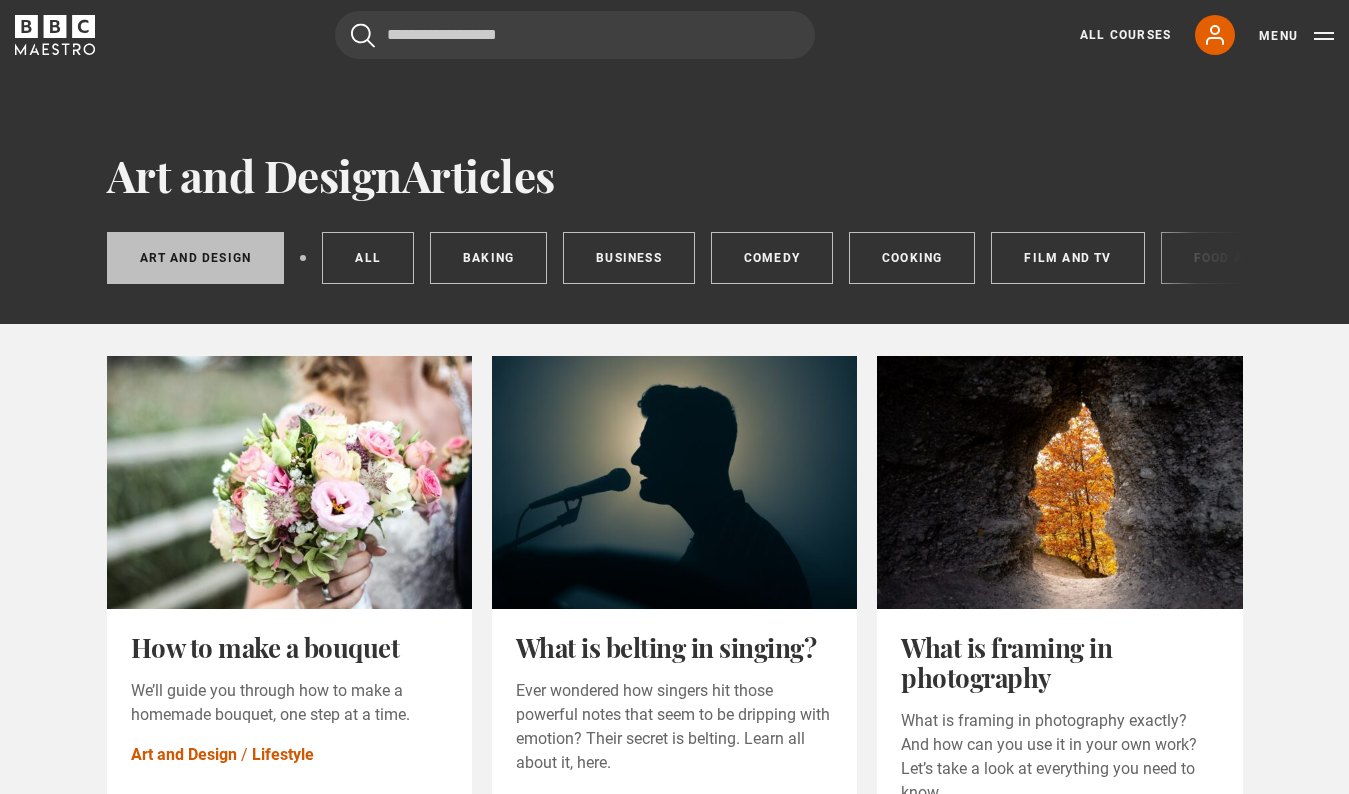 scroll, scrollTop: 0, scrollLeft: 0, axis: both 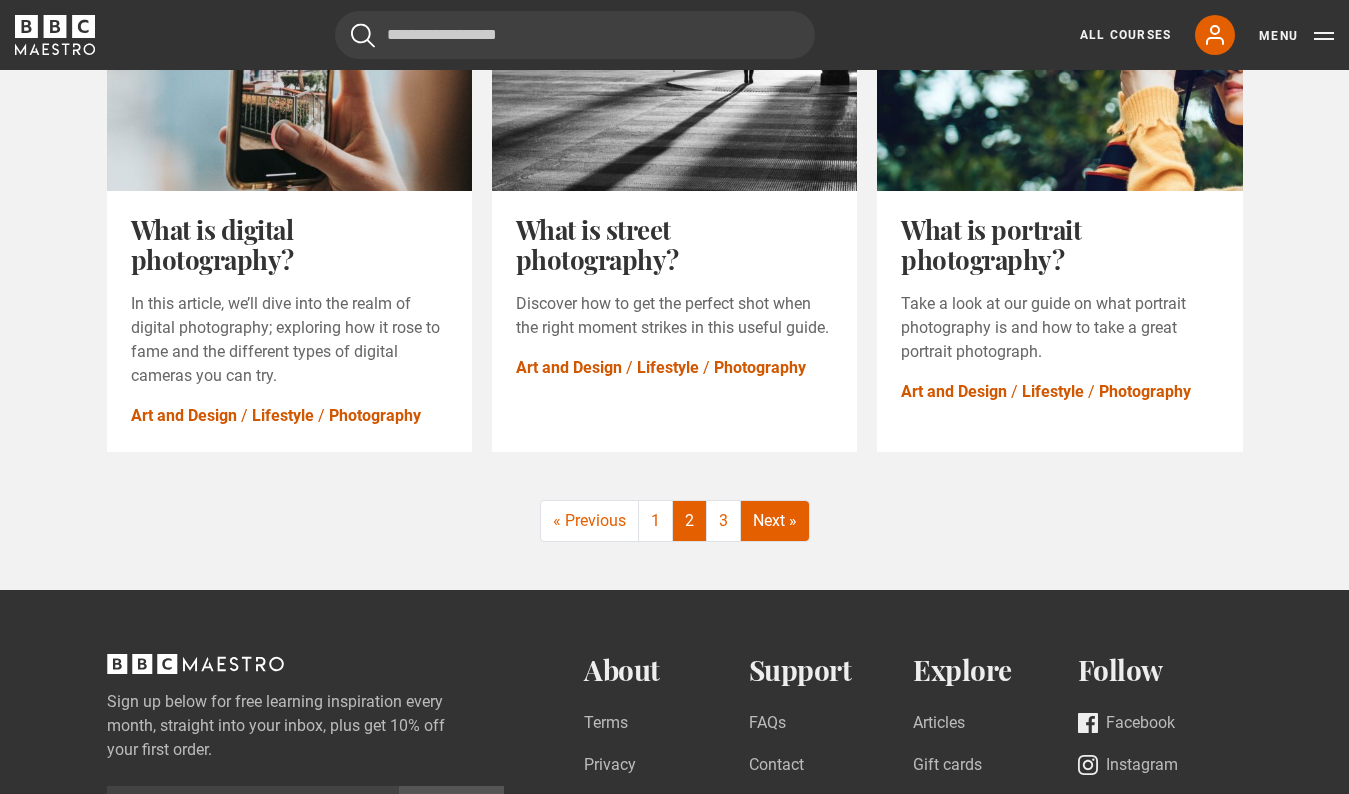 click on "Next »" at bounding box center [775, 521] 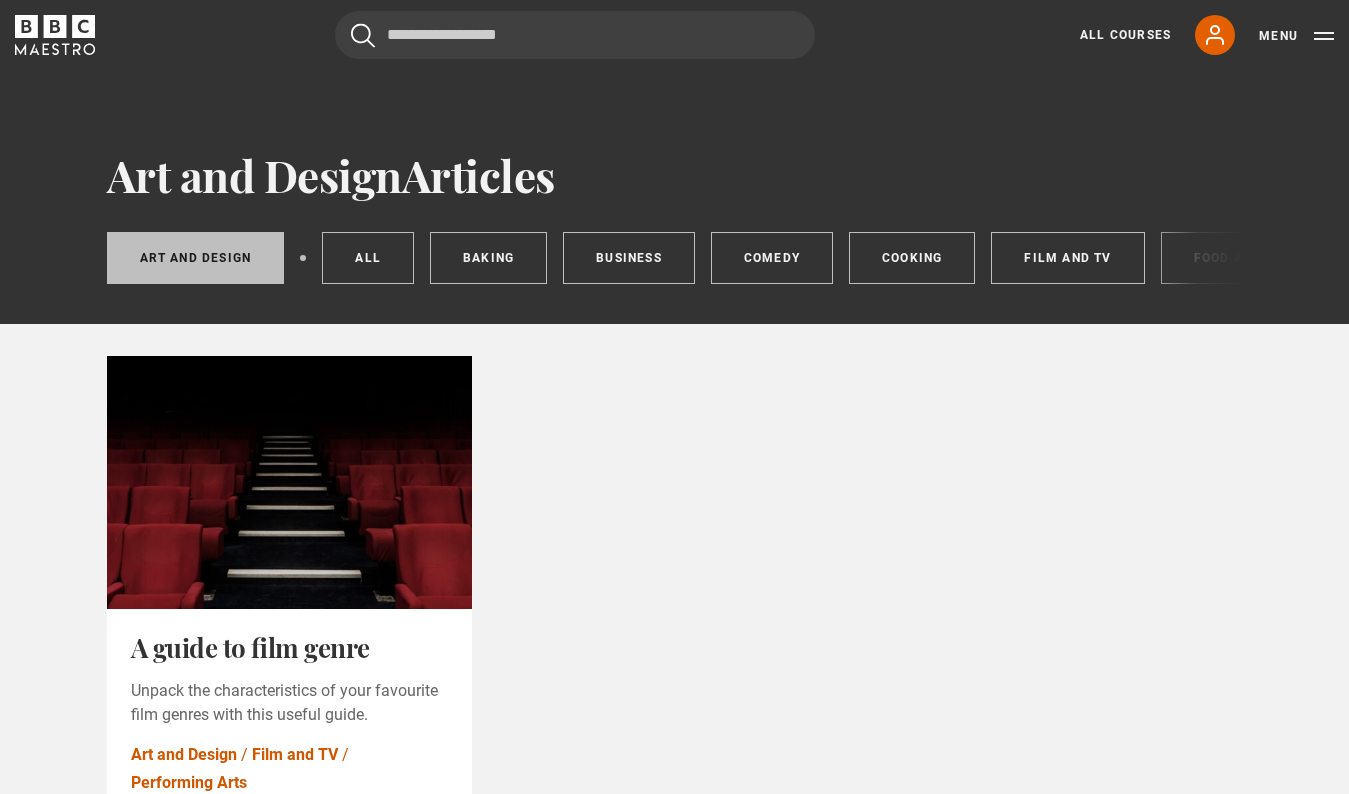 scroll, scrollTop: 0, scrollLeft: 0, axis: both 